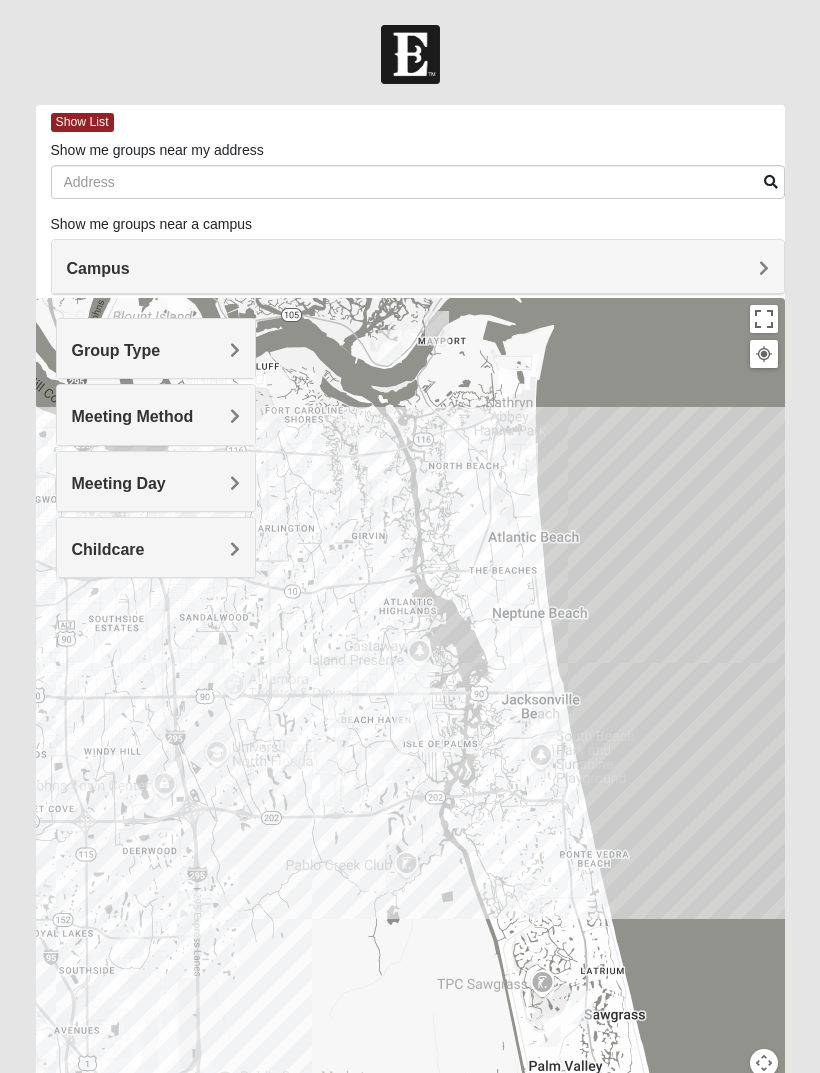 scroll, scrollTop: 0, scrollLeft: 0, axis: both 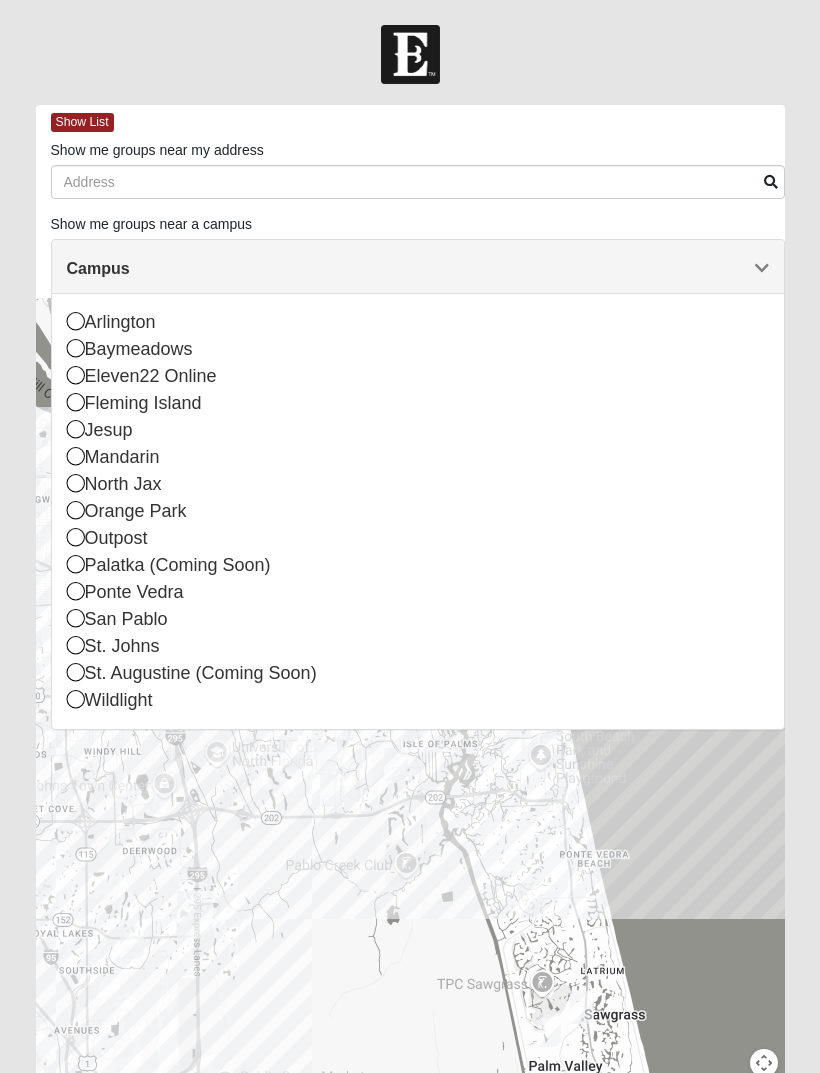 click on "Campus" at bounding box center (418, 268) 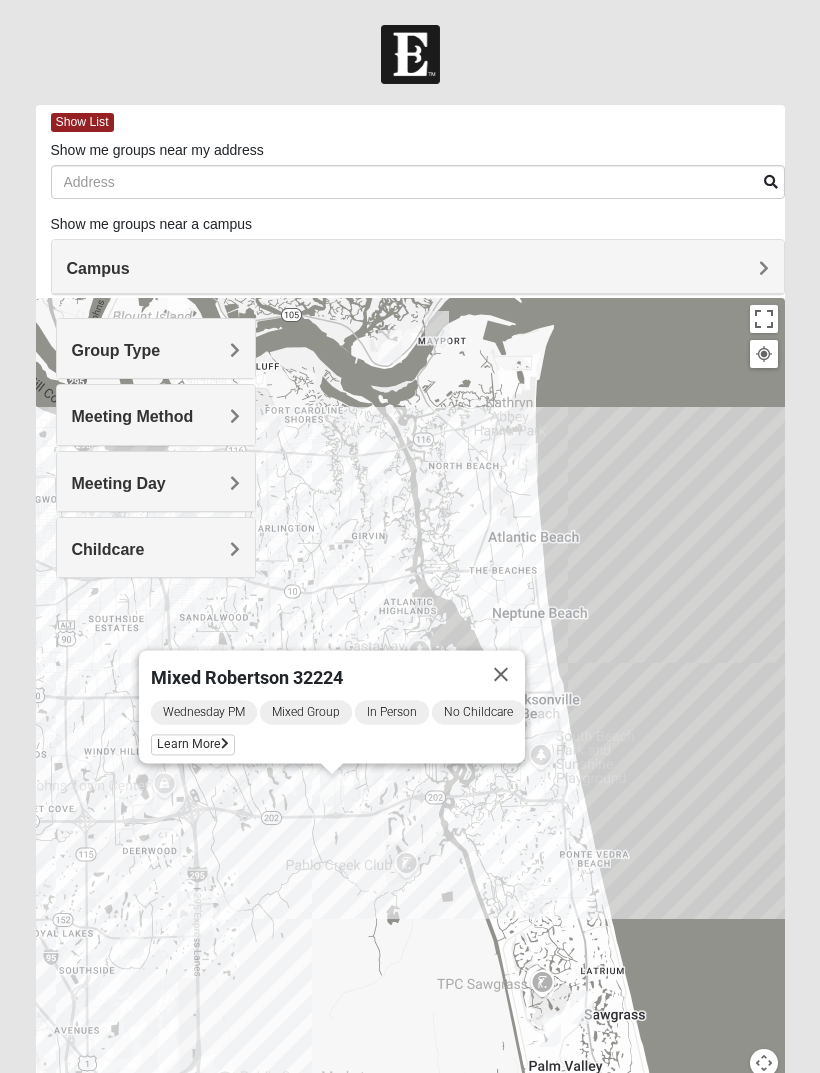 click at bounding box center [501, 675] 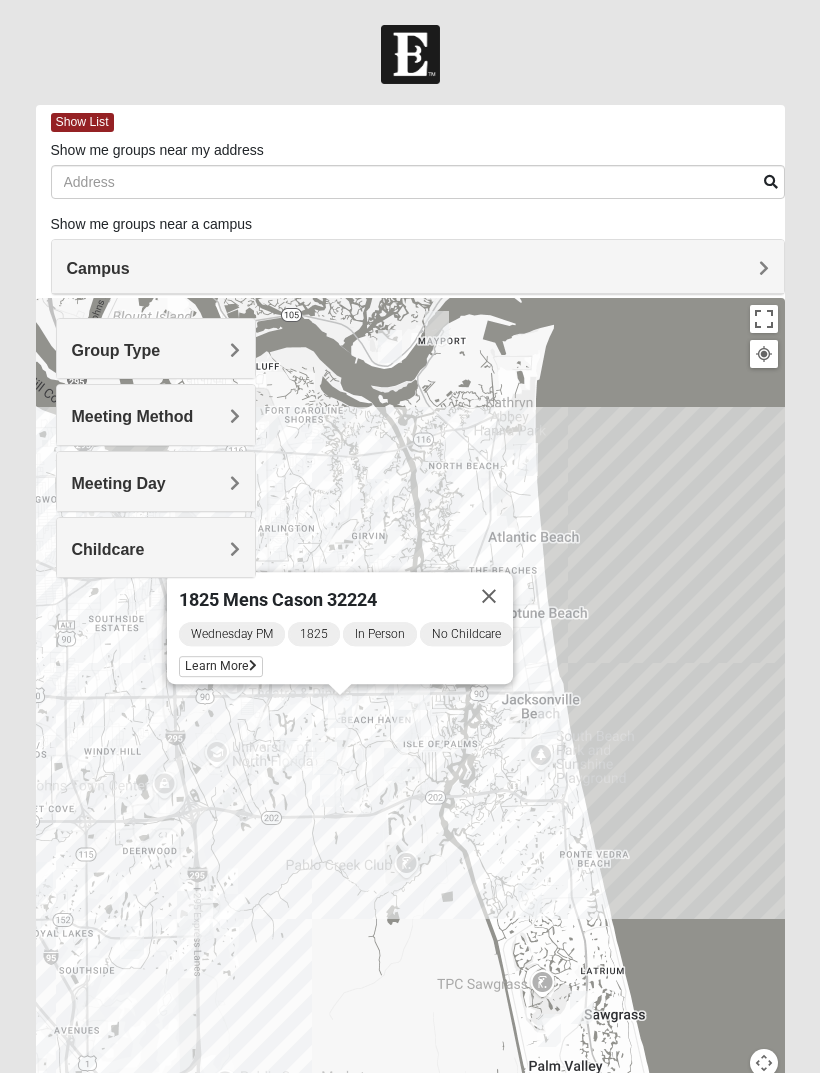 click at bounding box center [489, 596] 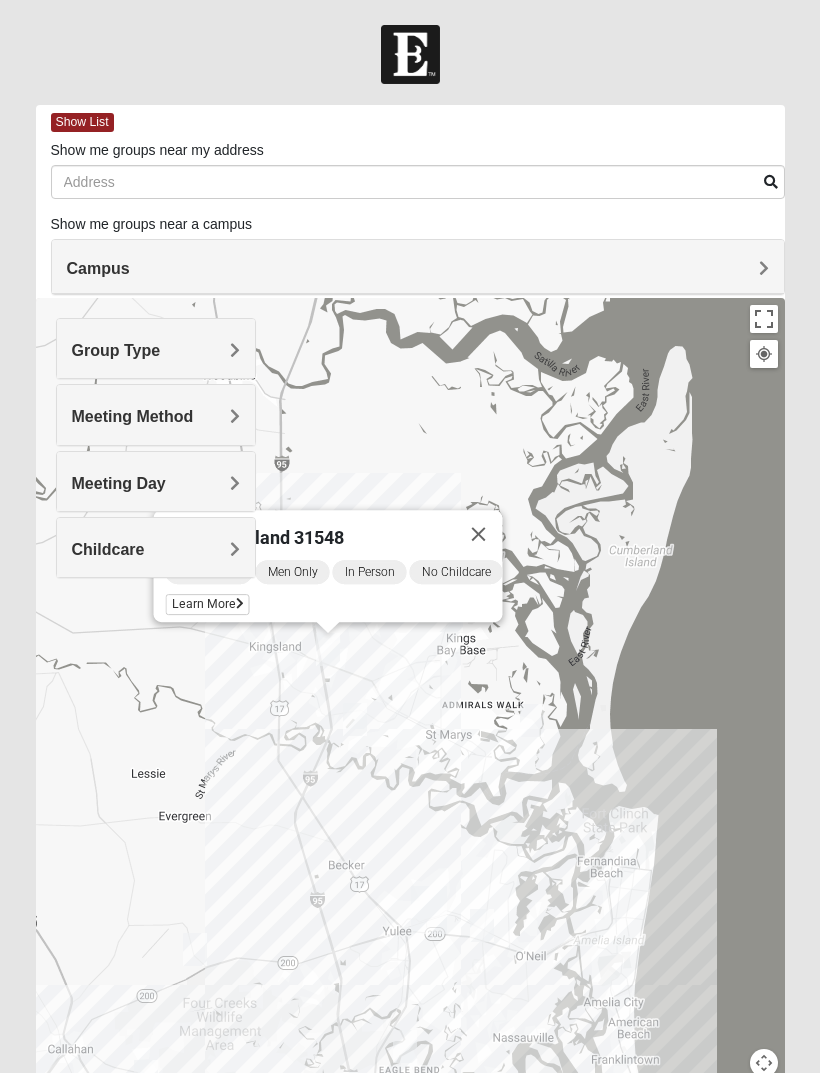 click at bounding box center [479, 534] 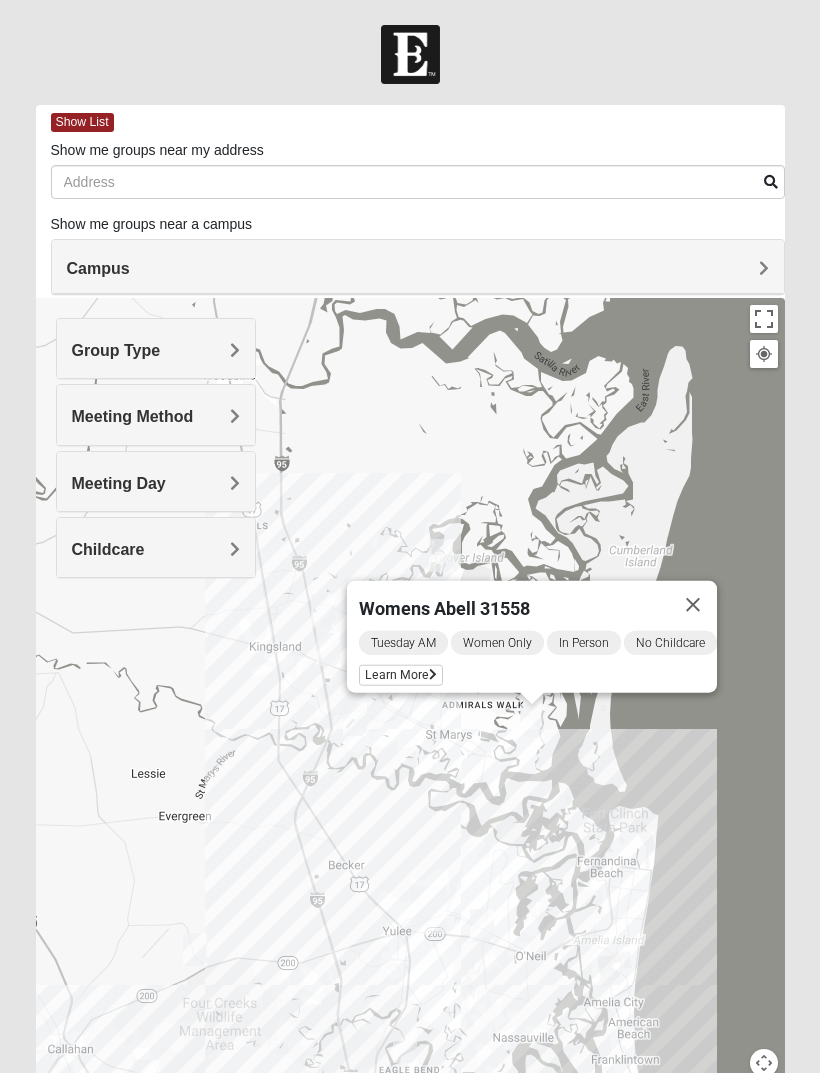 click at bounding box center [693, 605] 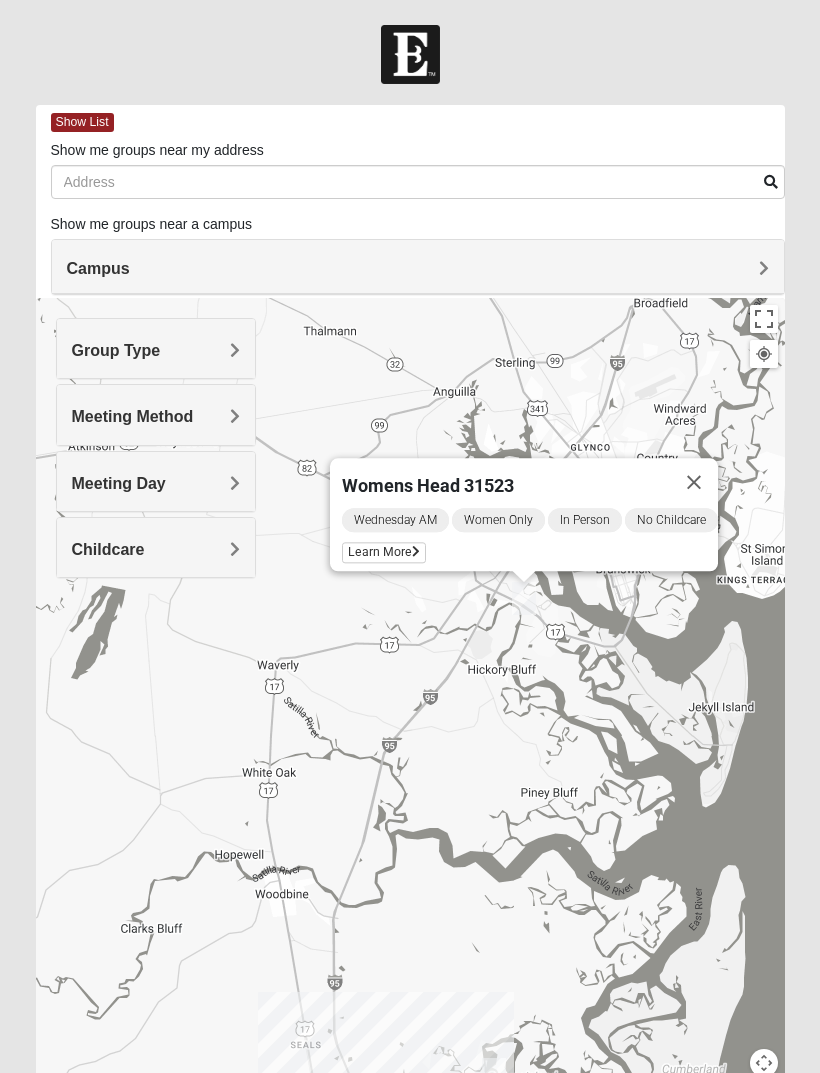 click at bounding box center [694, 482] 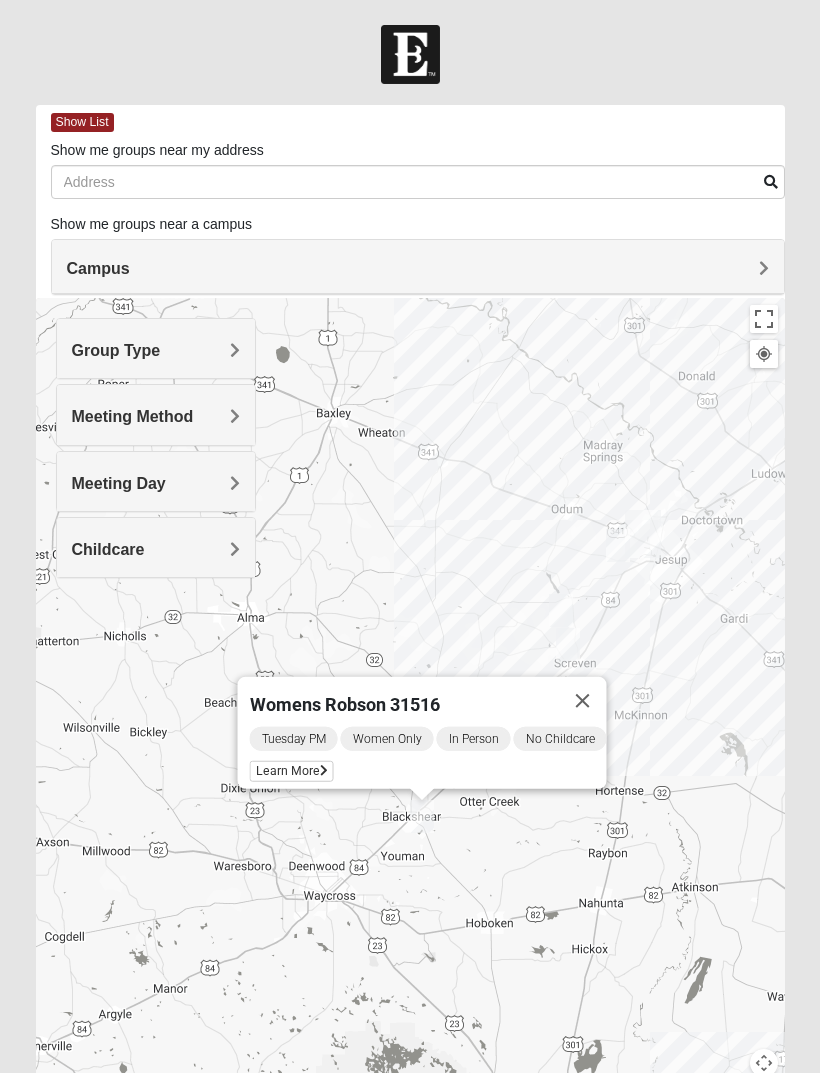 click at bounding box center [583, 701] 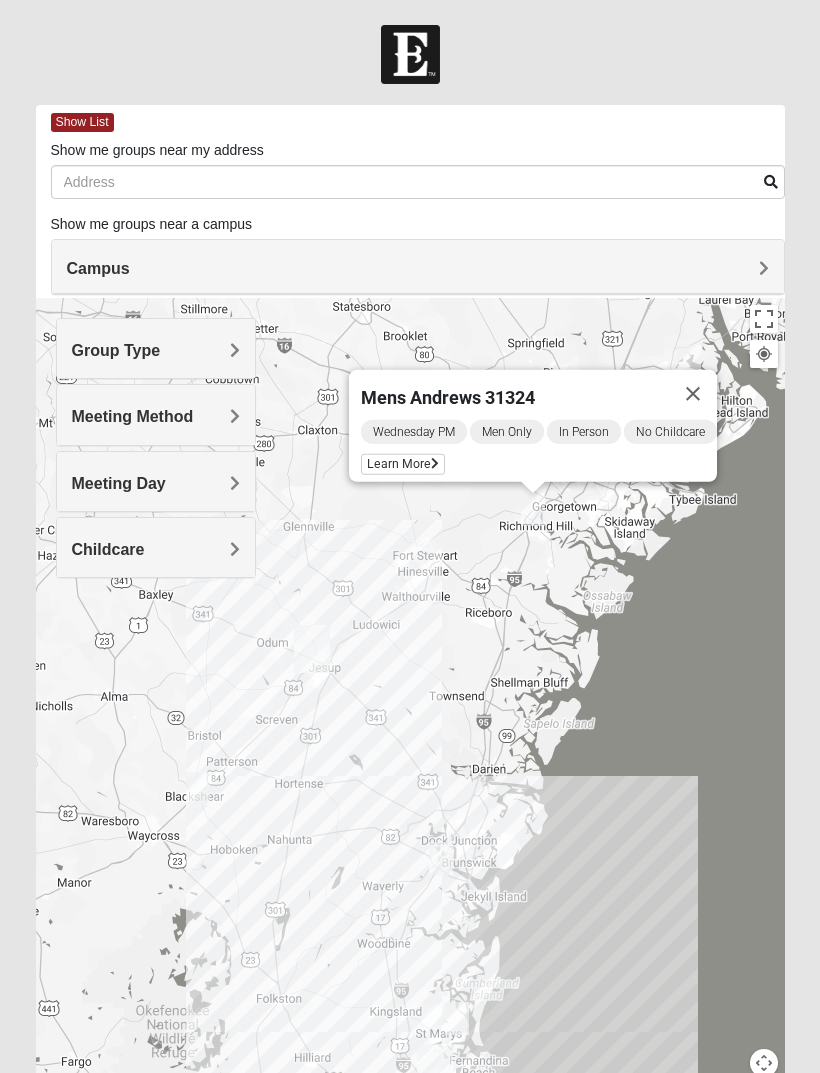 click at bounding box center (693, 394) 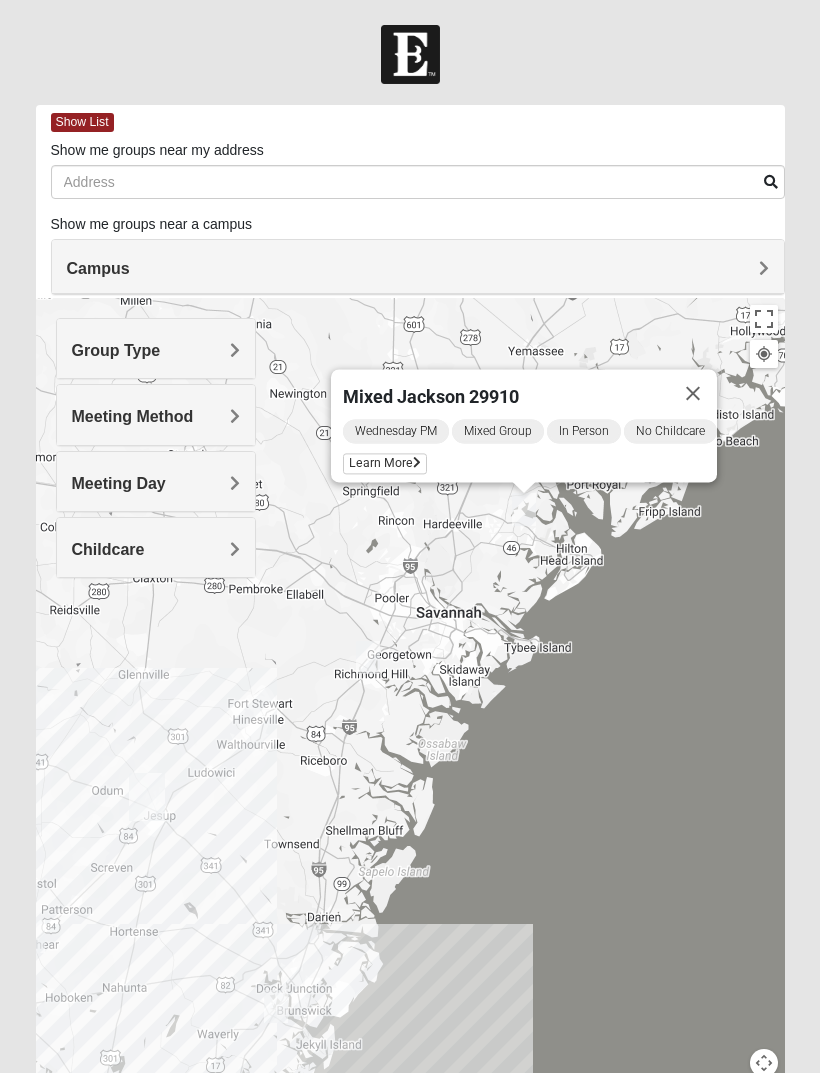 click at bounding box center (693, 394) 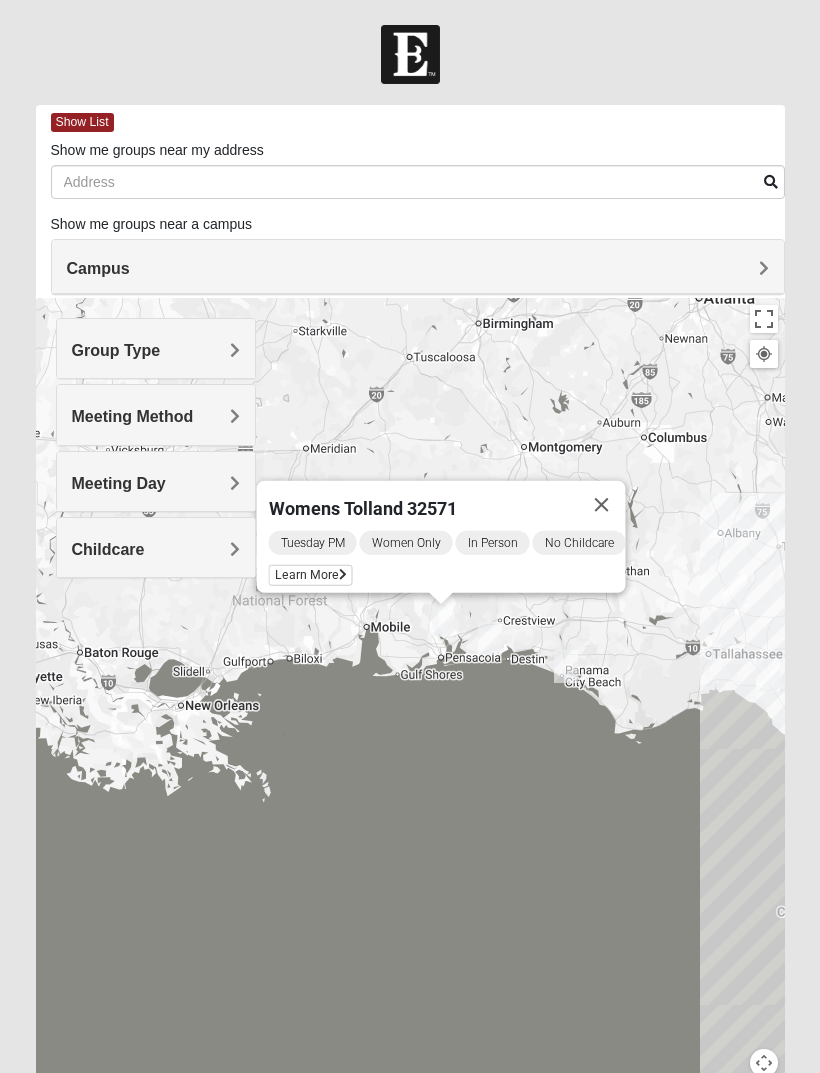 click at bounding box center [602, 505] 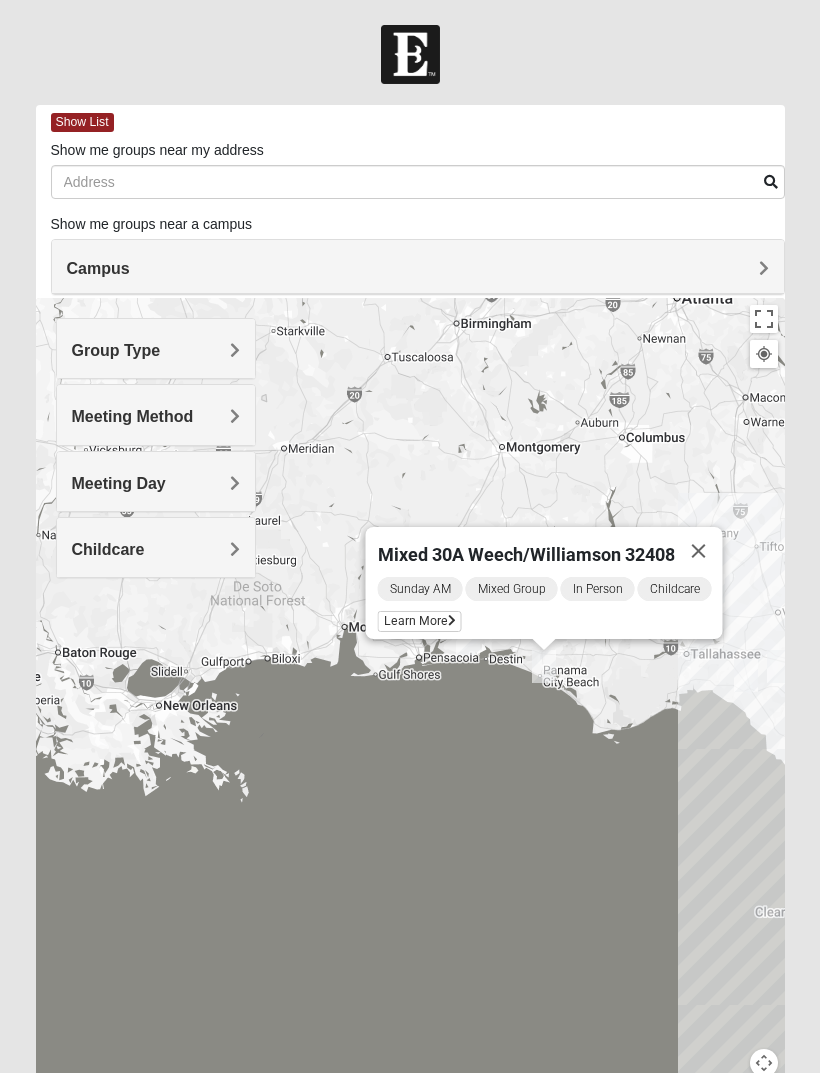 click at bounding box center (699, 551) 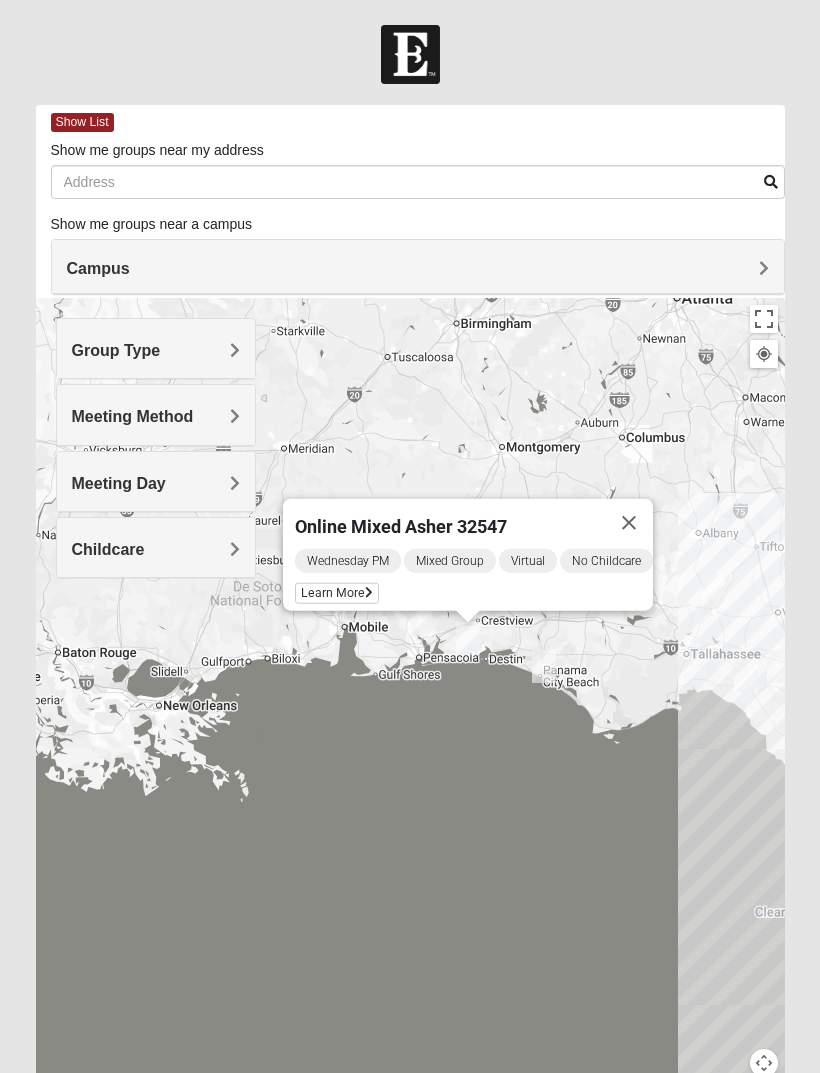 click at bounding box center (629, 523) 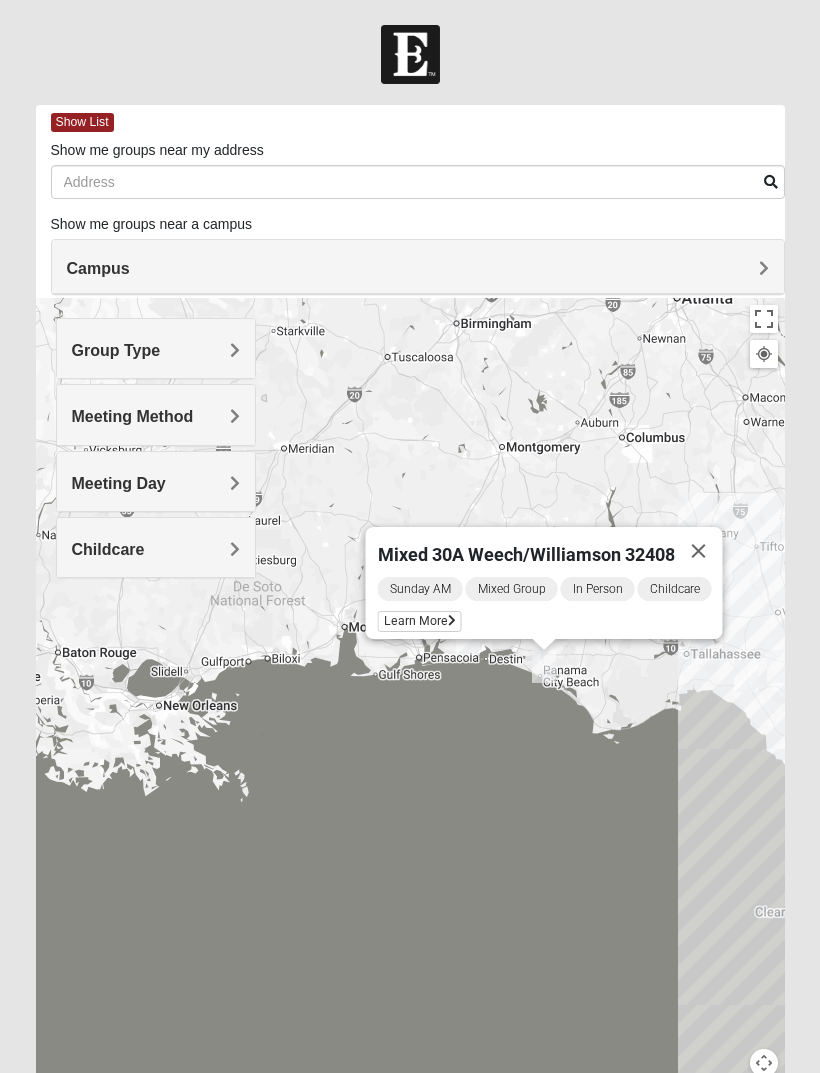 click at bounding box center [699, 551] 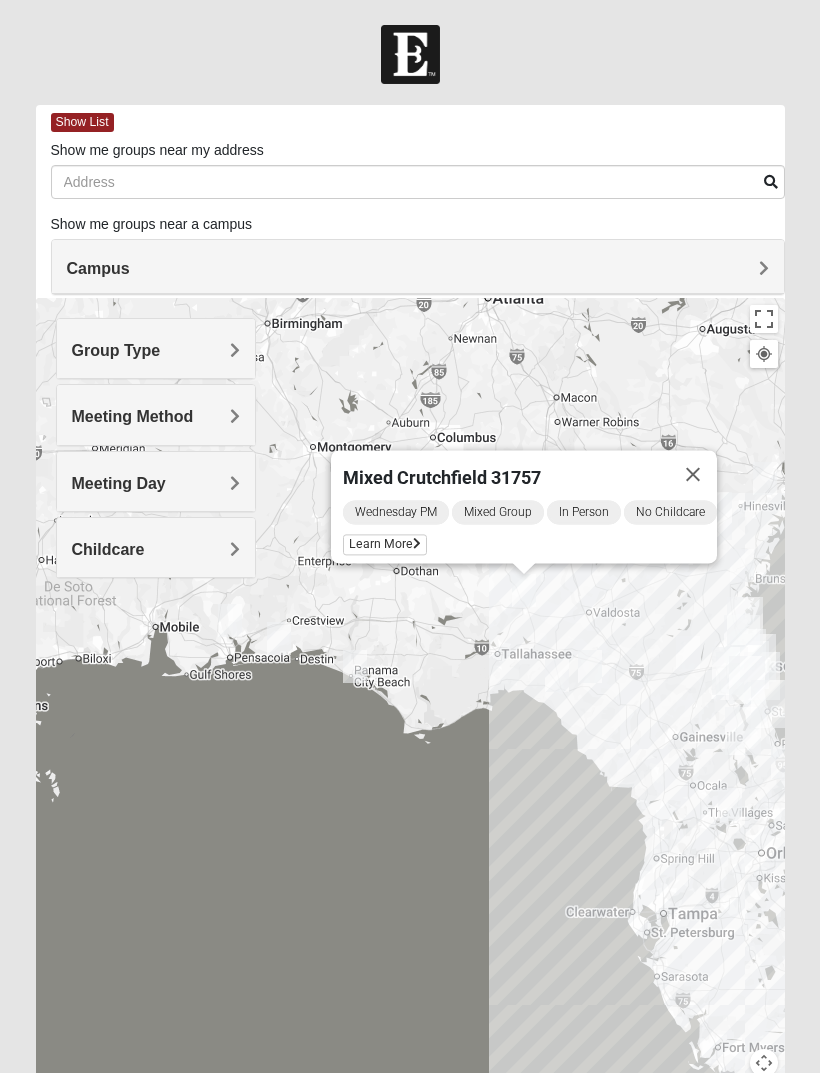 click at bounding box center [693, 475] 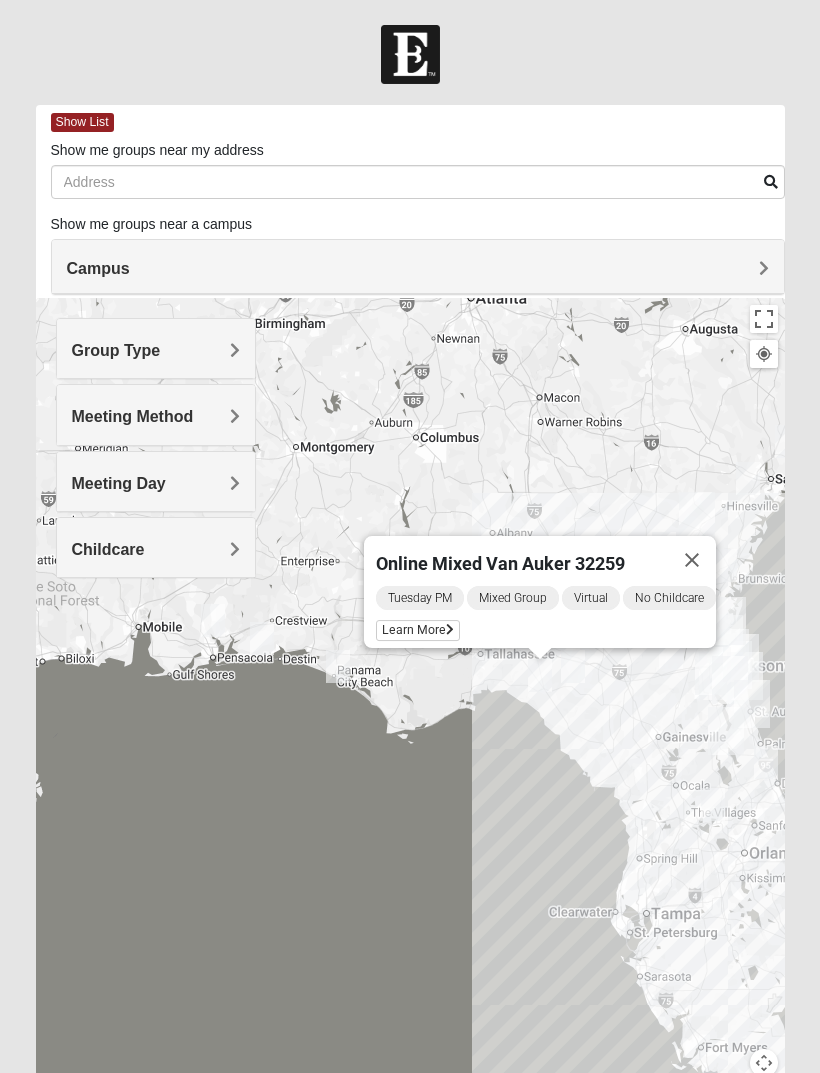 click at bounding box center [692, 560] 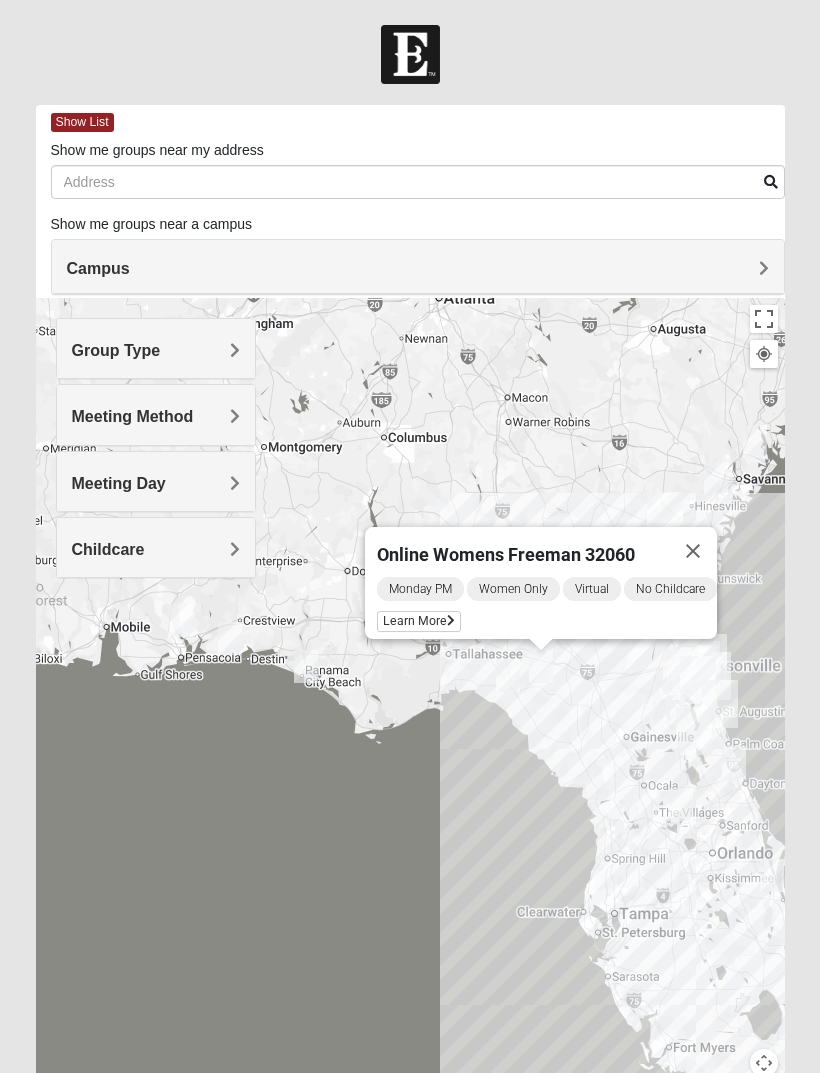 click at bounding box center [693, 551] 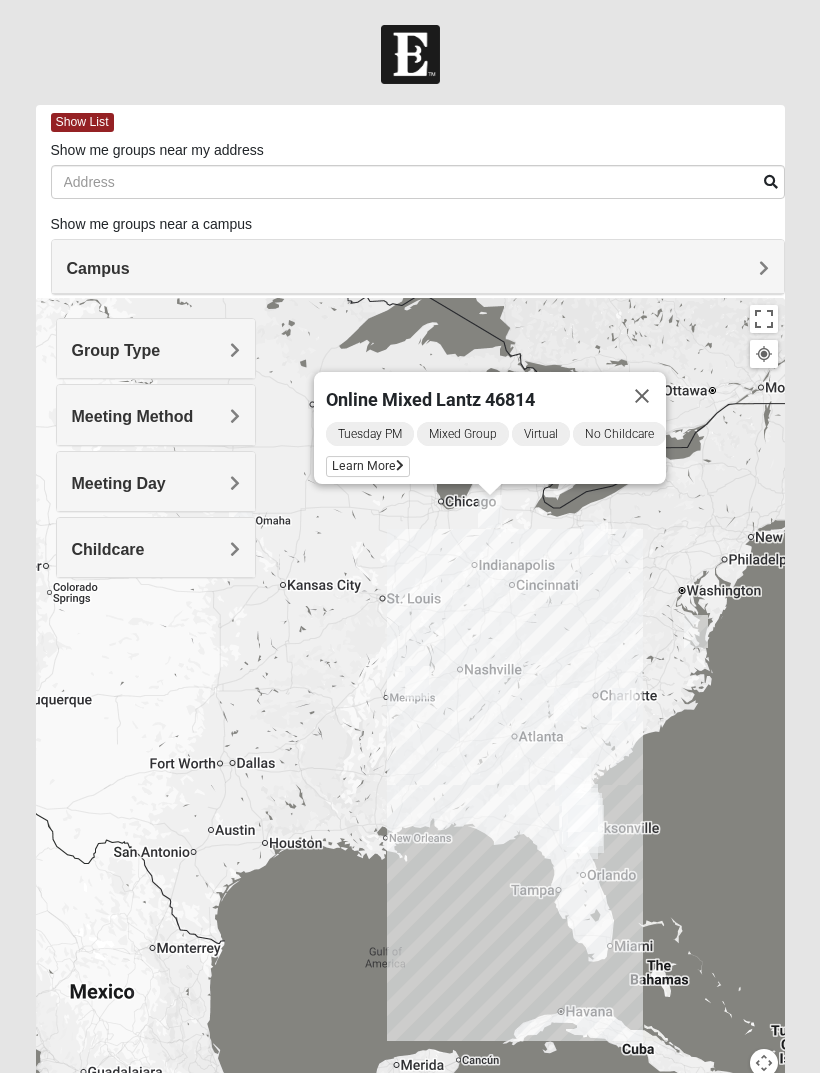 click at bounding box center [642, 396] 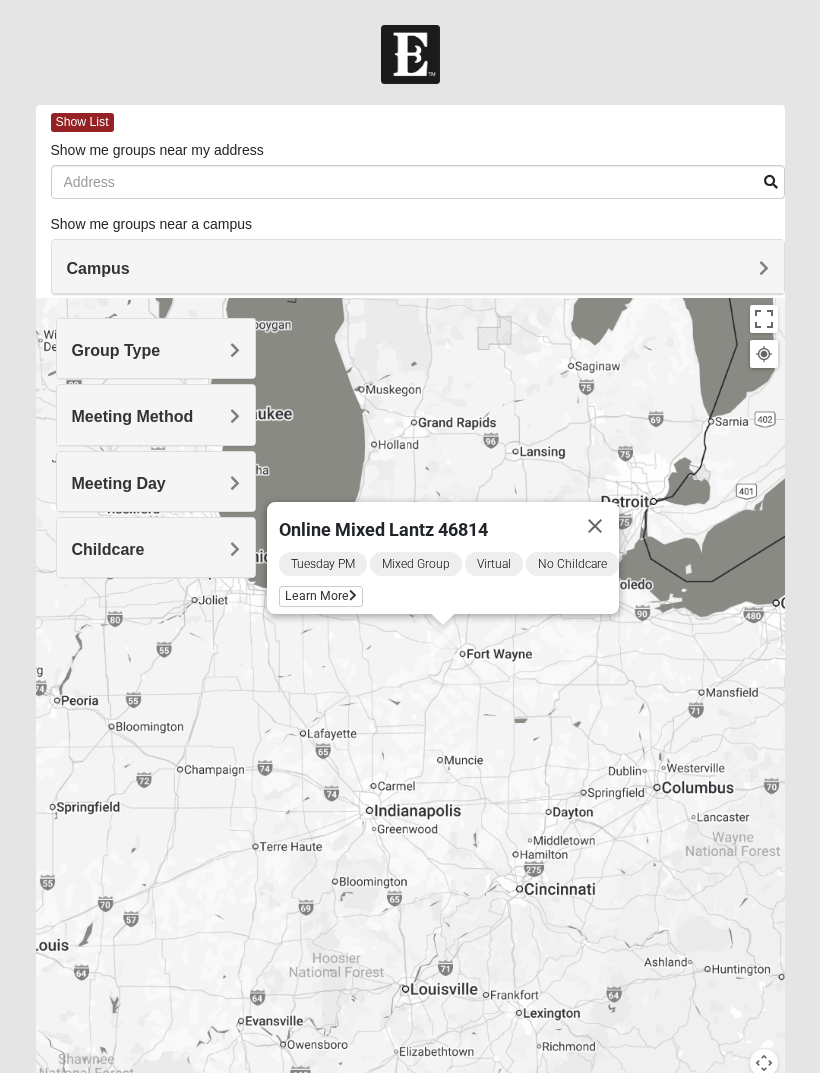 click at bounding box center [595, 526] 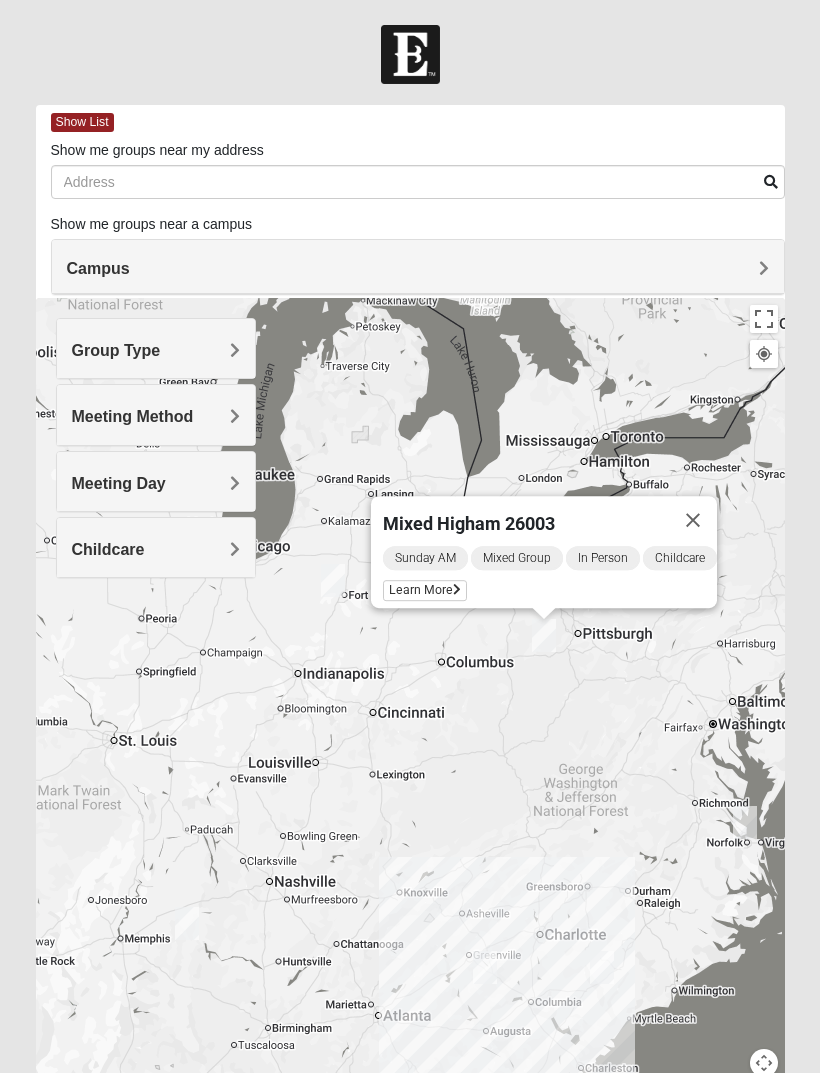 click at bounding box center [693, 520] 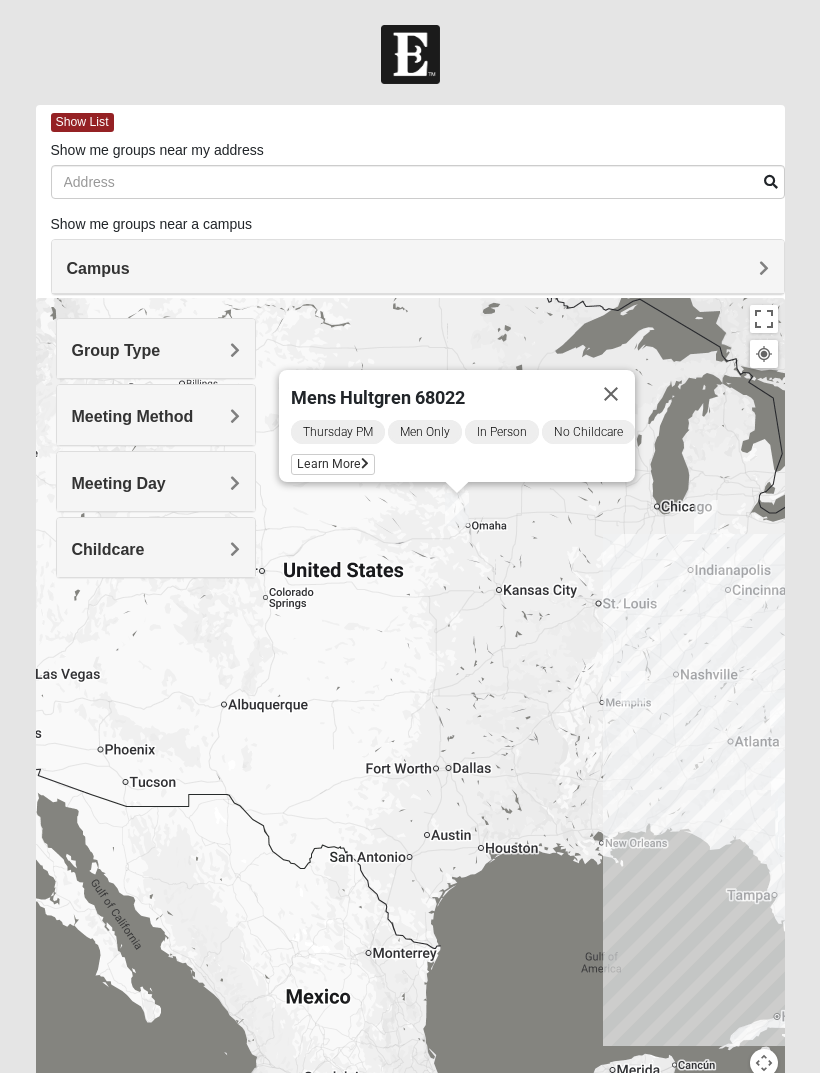 click at bounding box center (611, 394) 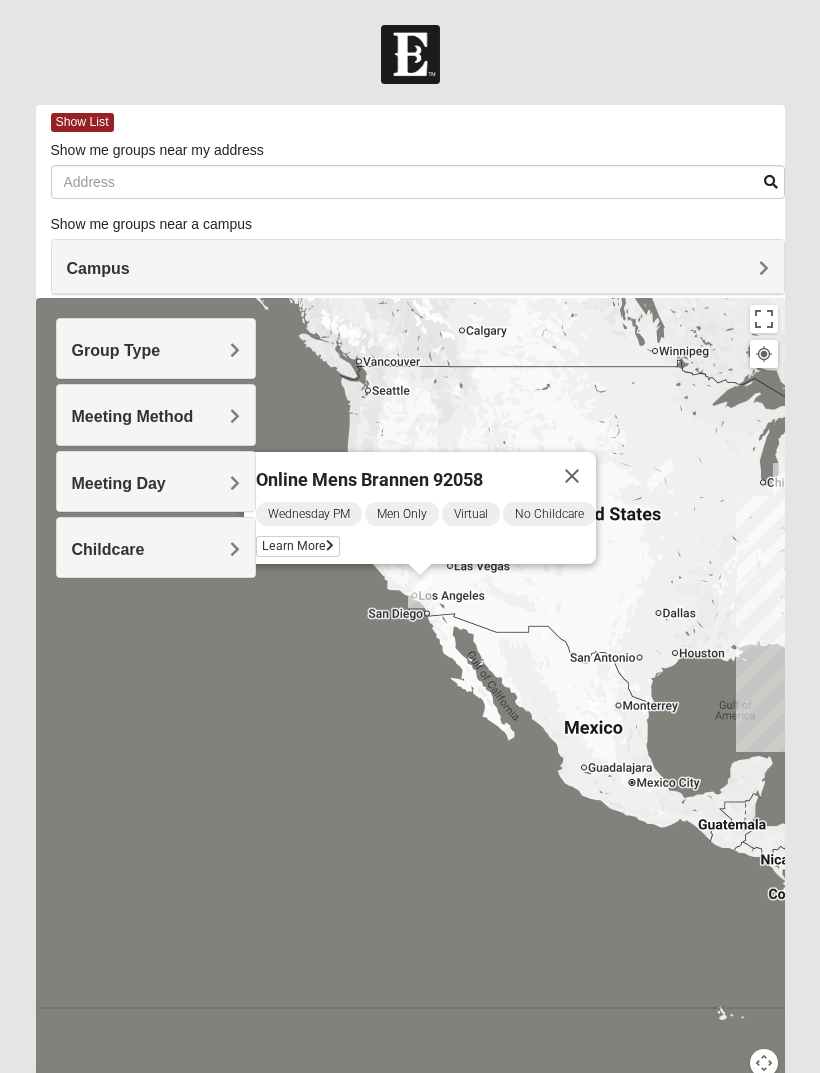click at bounding box center [572, 476] 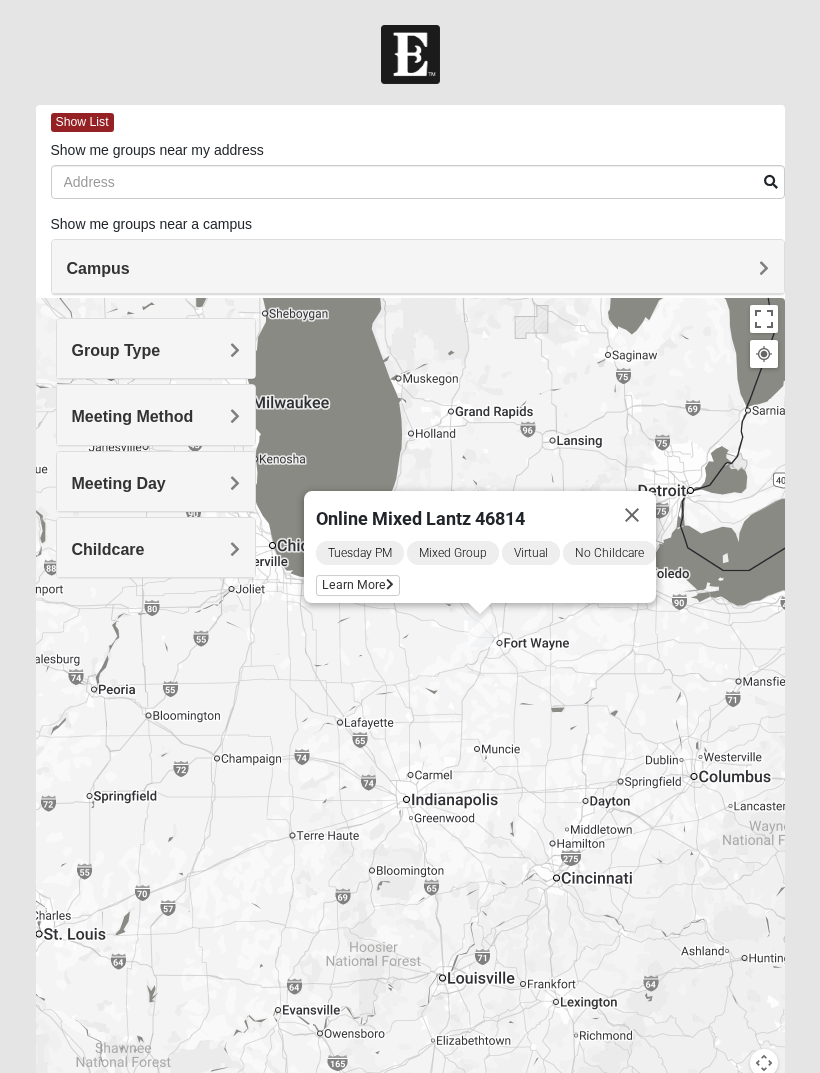 click on "Tuesday PM Mixed Group Virtual No Childcare Learn More" at bounding box center [486, 571] 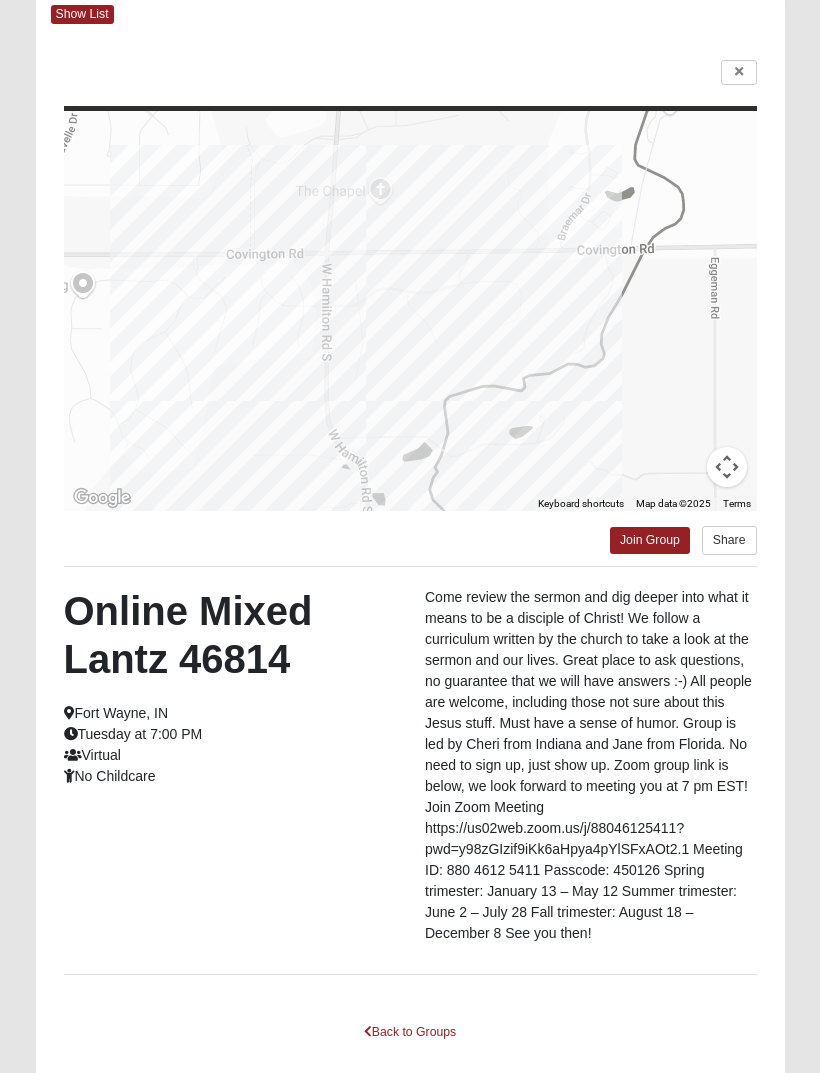 scroll, scrollTop: 136, scrollLeft: 0, axis: vertical 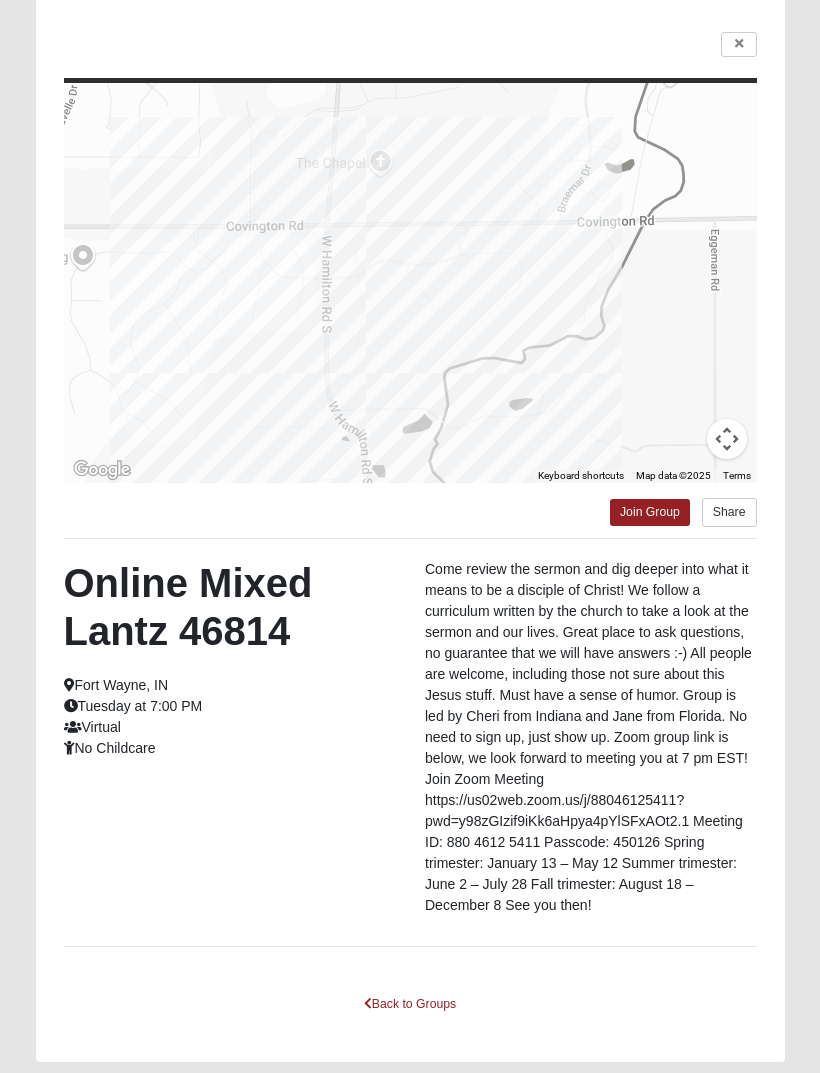 click at bounding box center [739, 44] 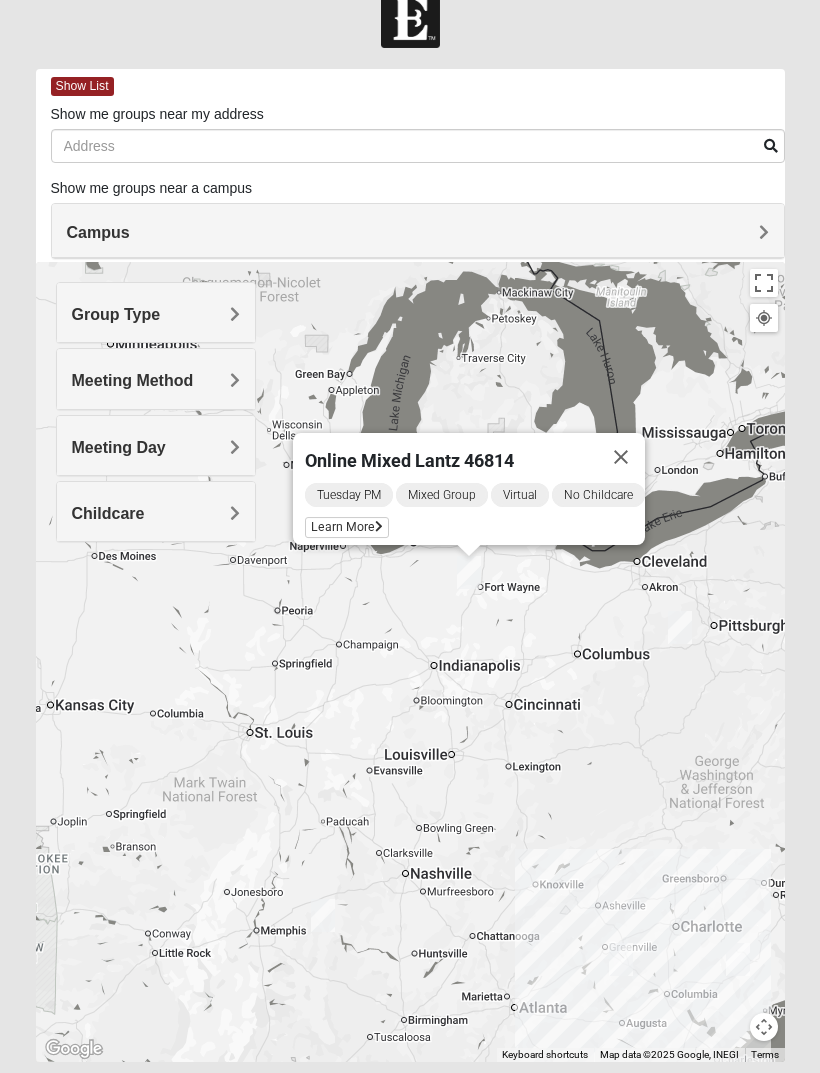 click at bounding box center (621, 457) 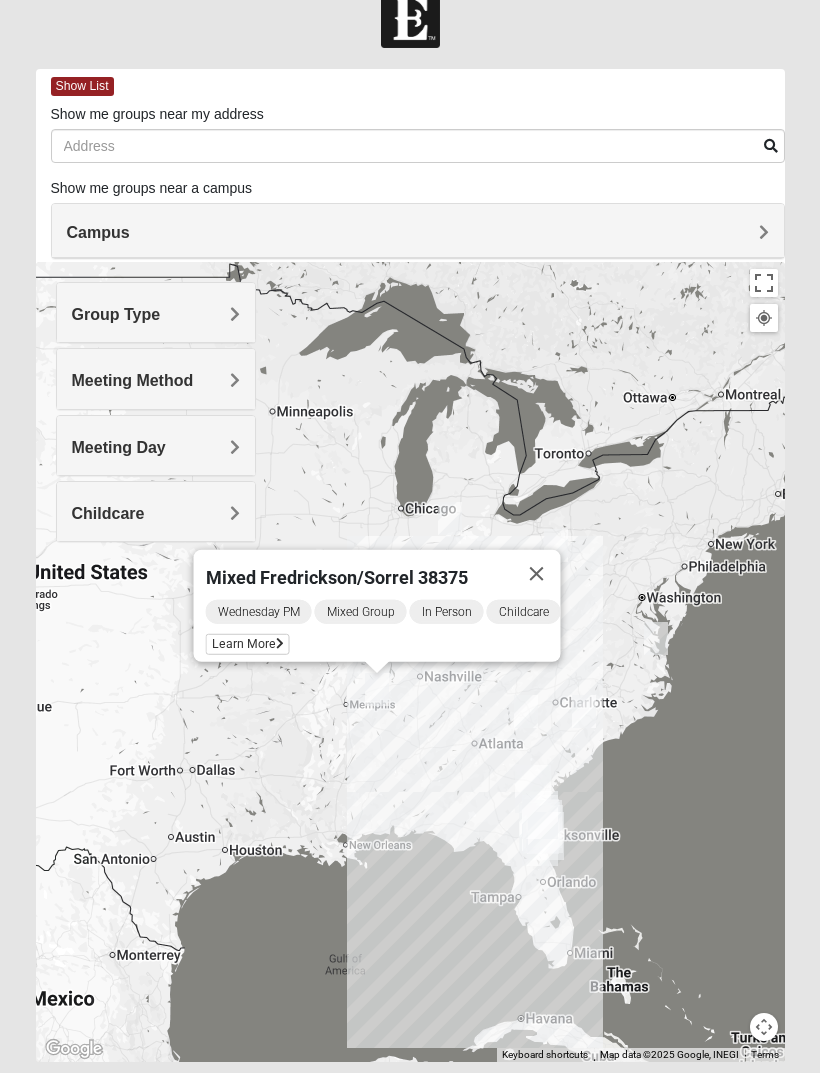 click at bounding box center [537, 574] 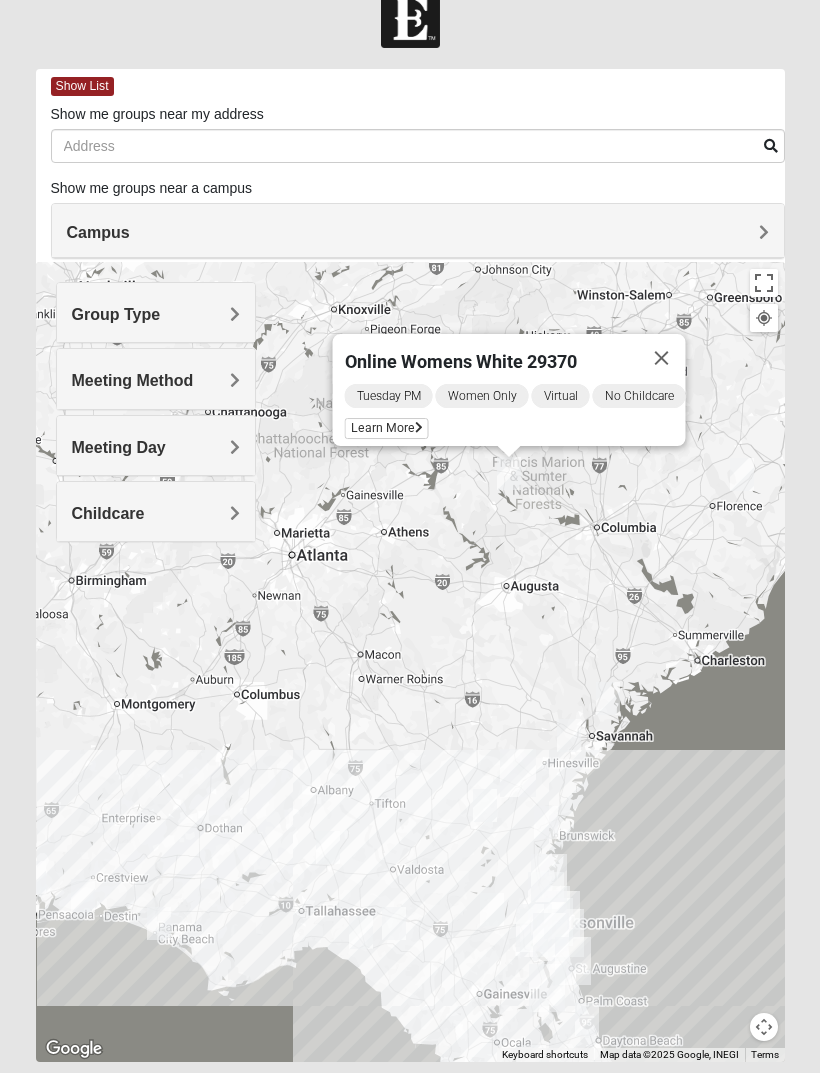click at bounding box center (662, 358) 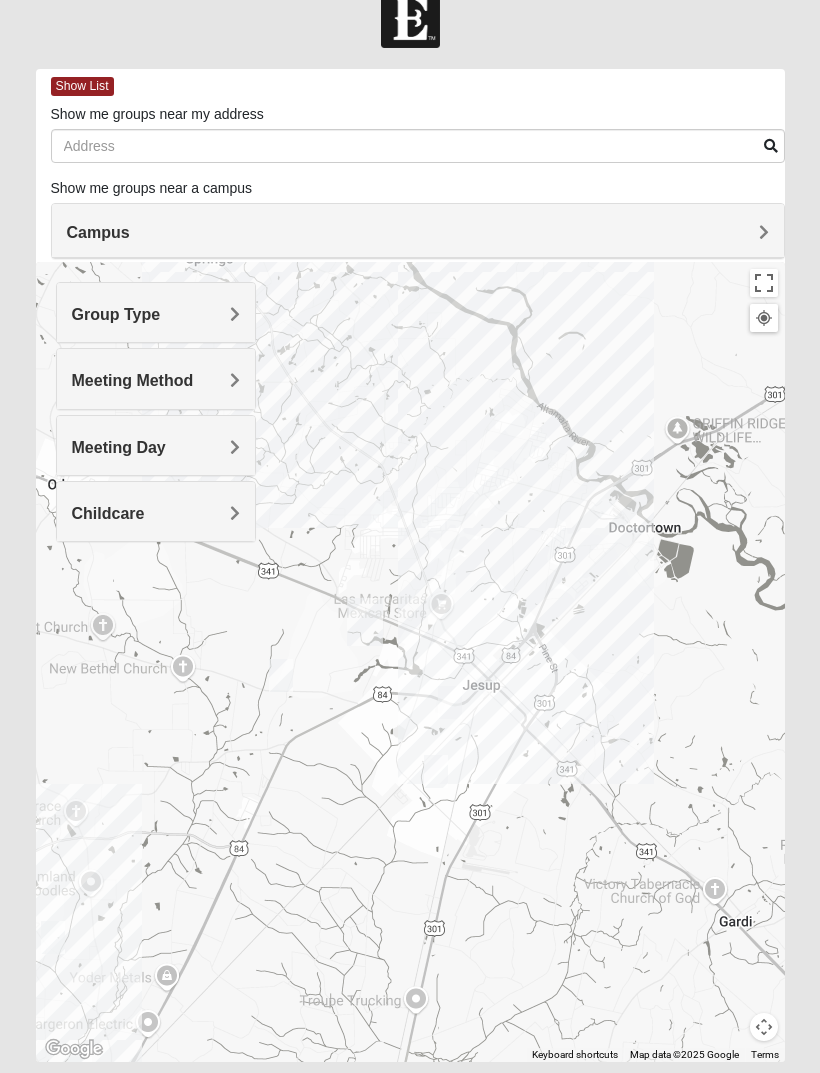 click on "Group Type" at bounding box center (116, 314) 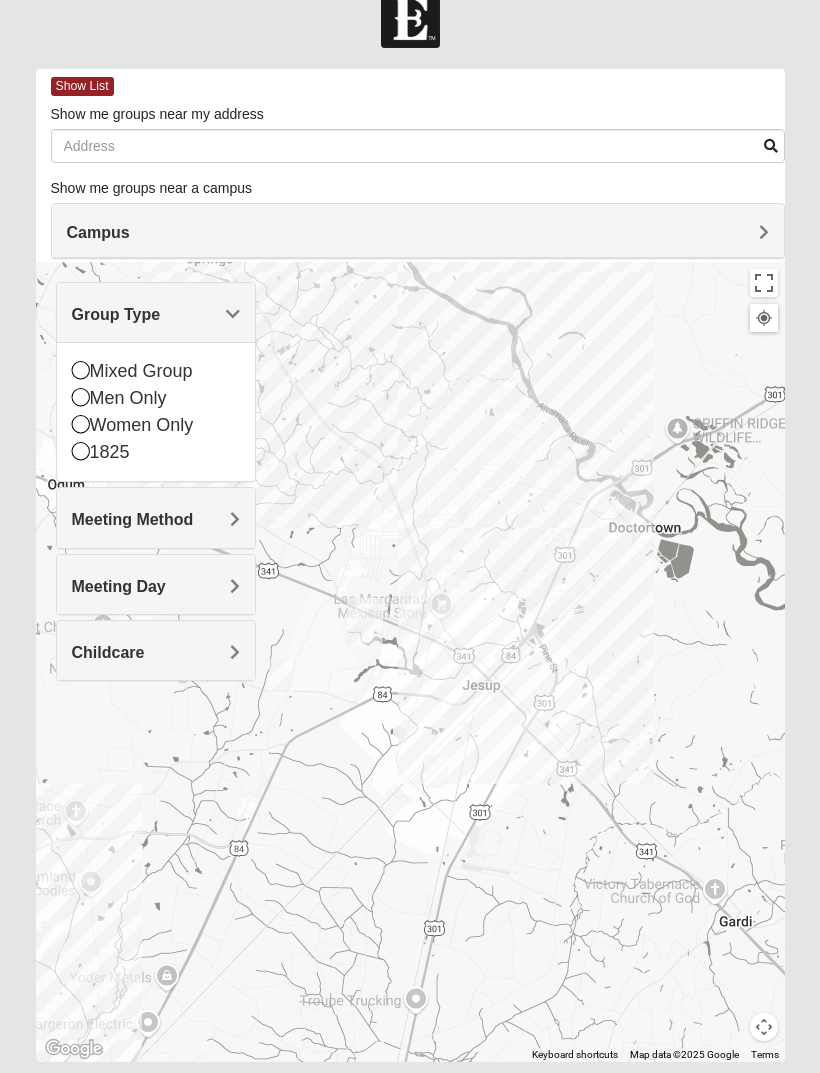 click on "Group Type" at bounding box center (156, 312) 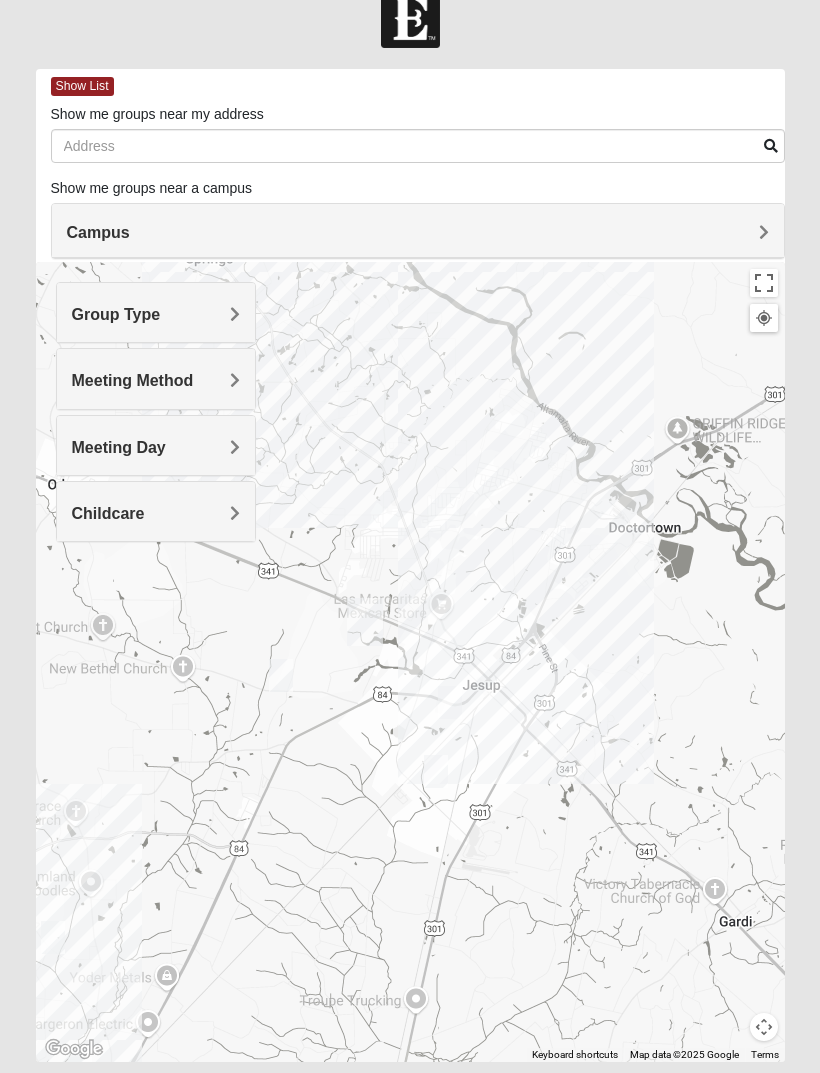 click on "Campus" at bounding box center [418, 231] 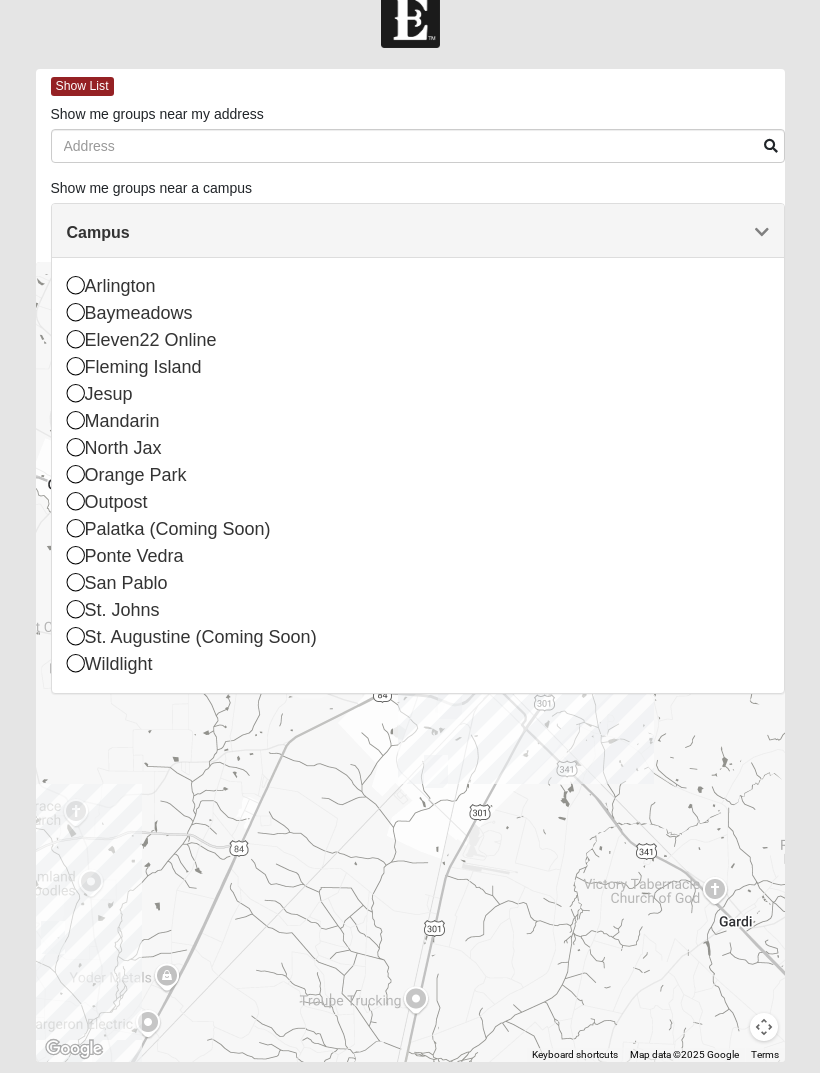 click on "Campus" at bounding box center [418, 231] 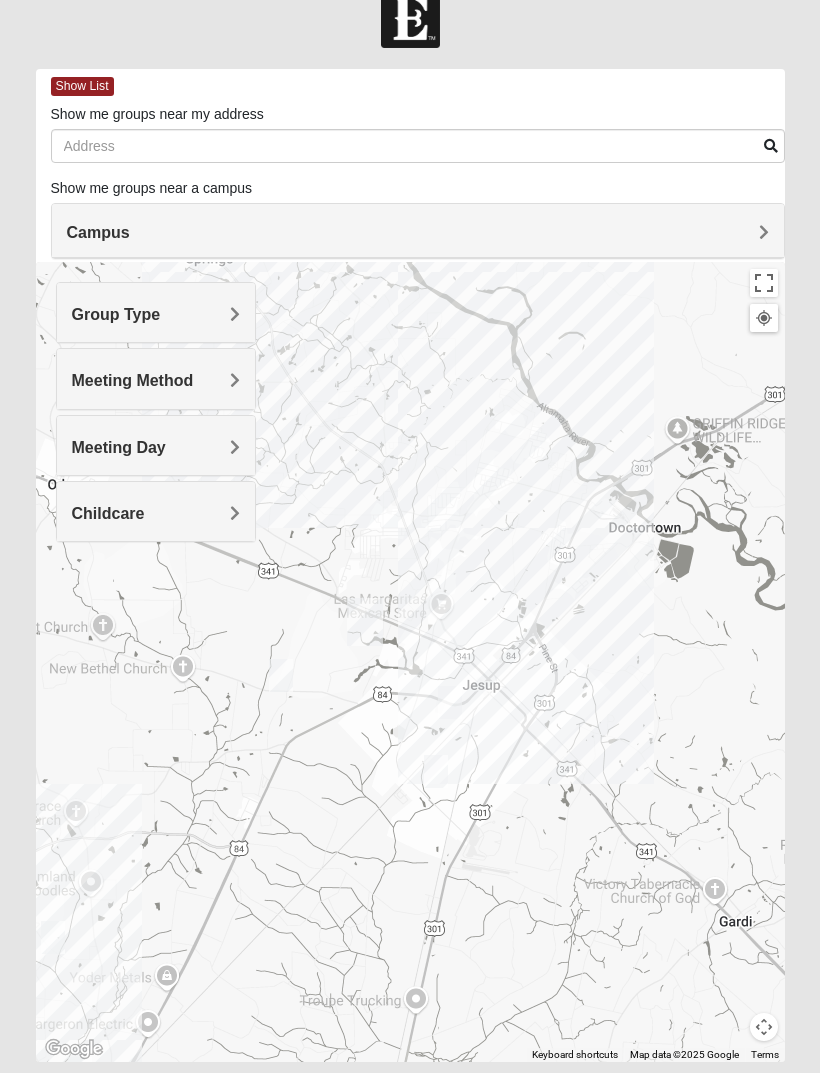 click on "Group Type" at bounding box center (156, 314) 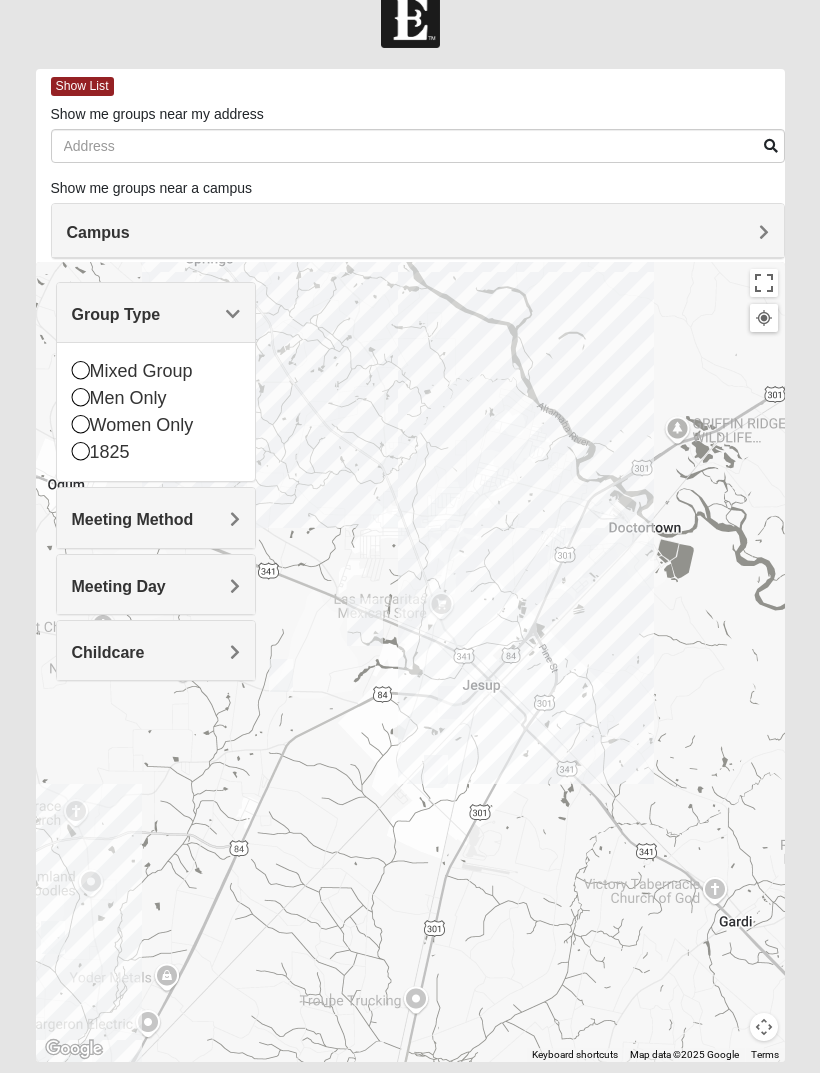 click on "Mixed Group" at bounding box center (156, 371) 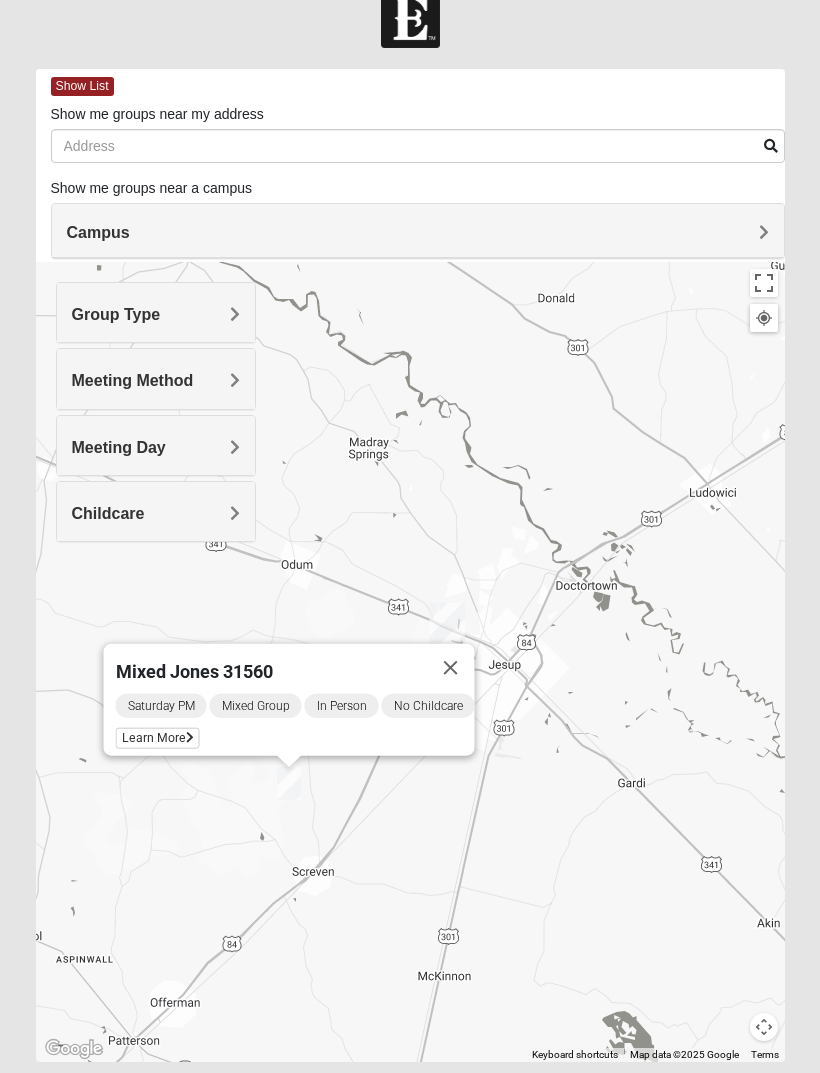 click at bounding box center [451, 668] 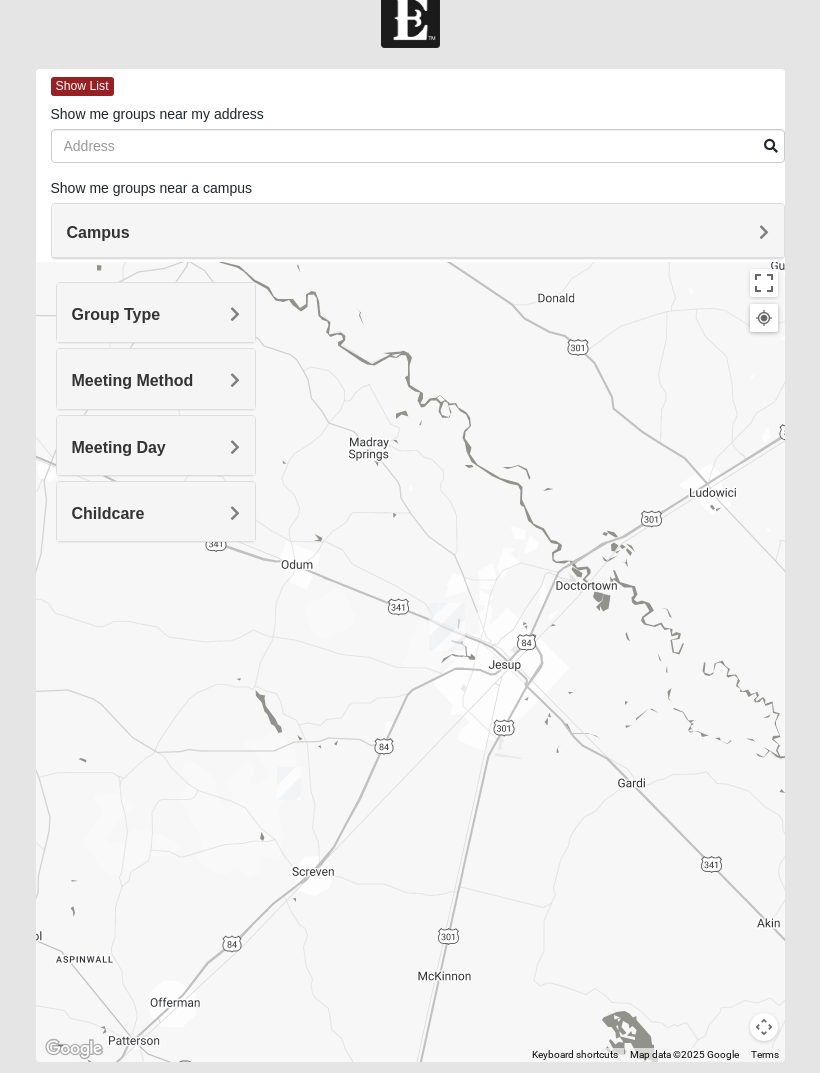 click on "Group Type" at bounding box center [156, 314] 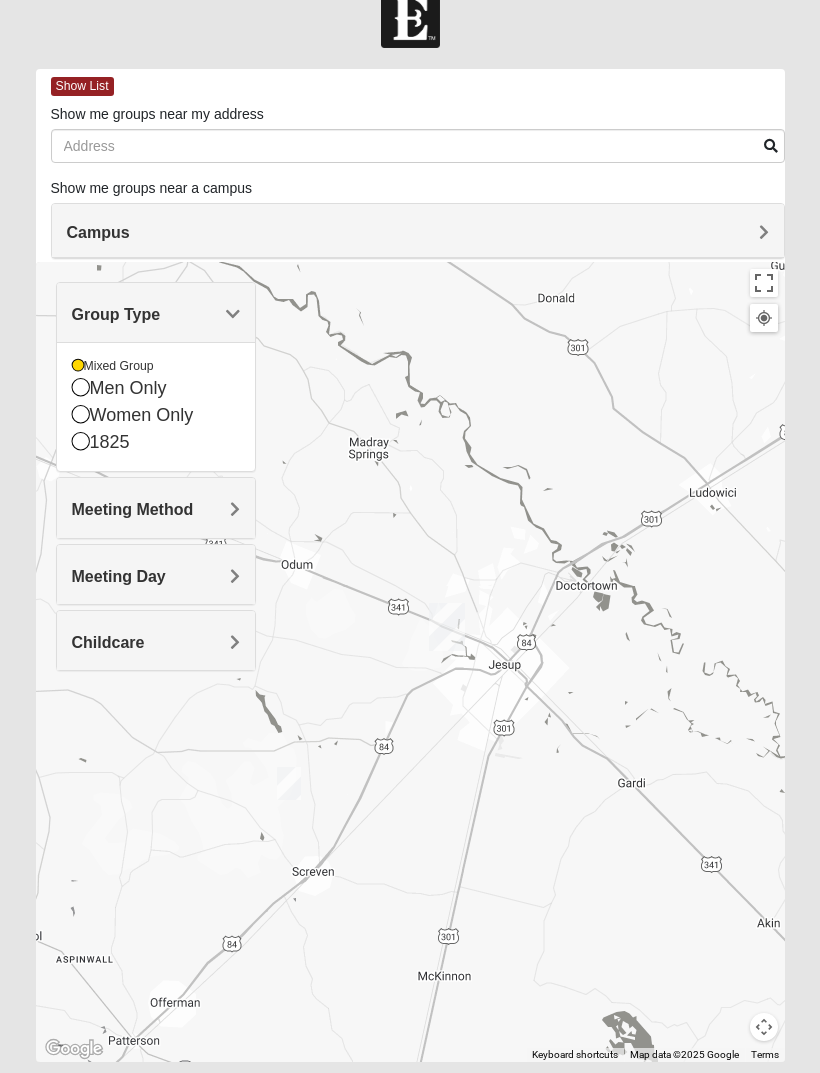 click on "Mixed Group" at bounding box center (156, 366) 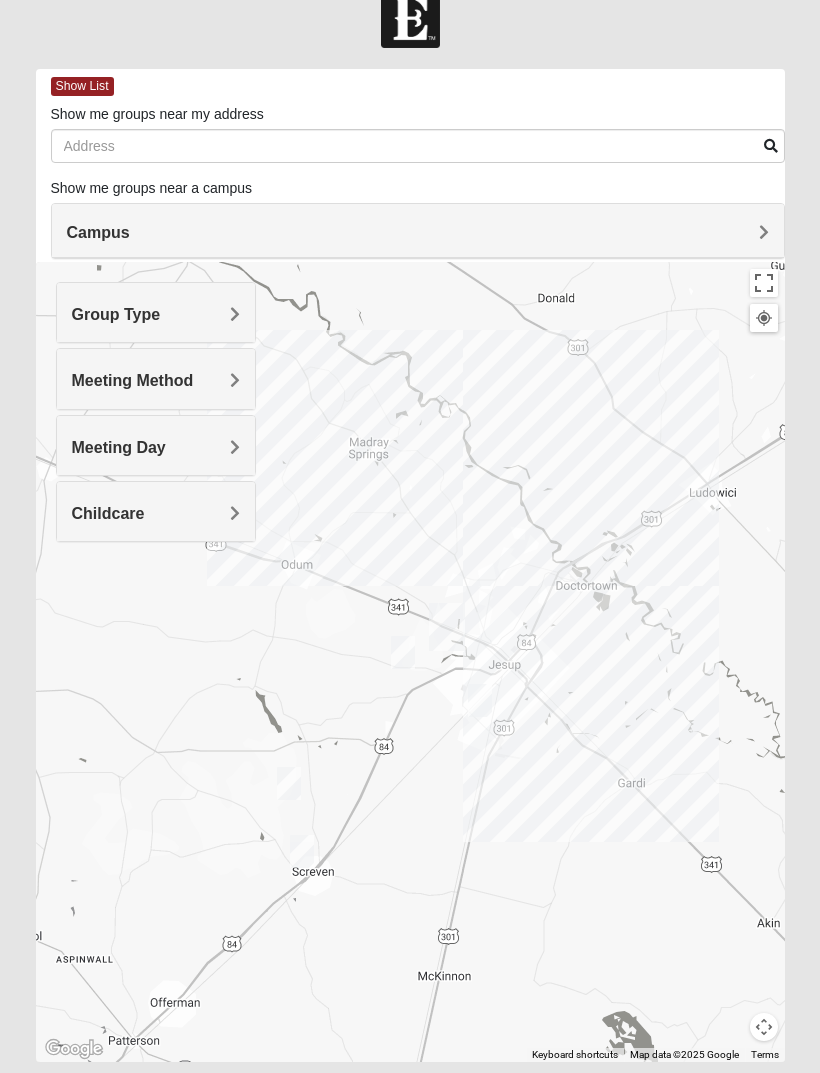 click on "Group Type" at bounding box center [156, 314] 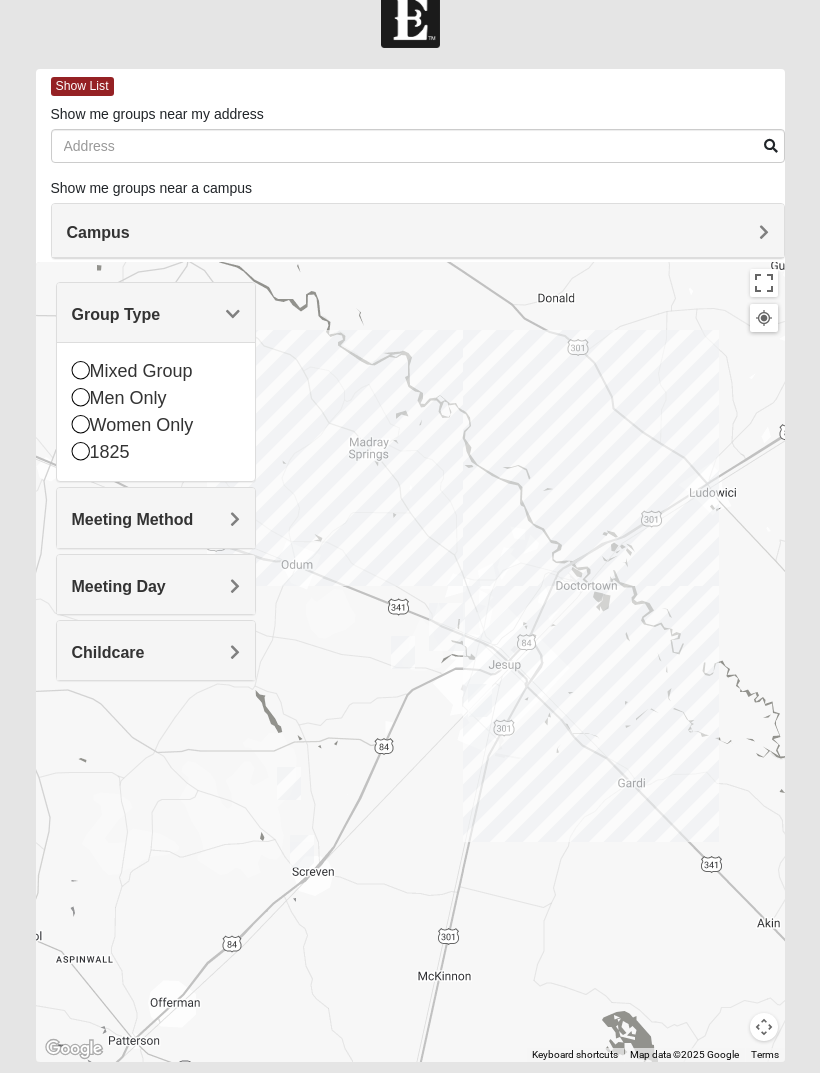 click on "Women Only" at bounding box center [156, 425] 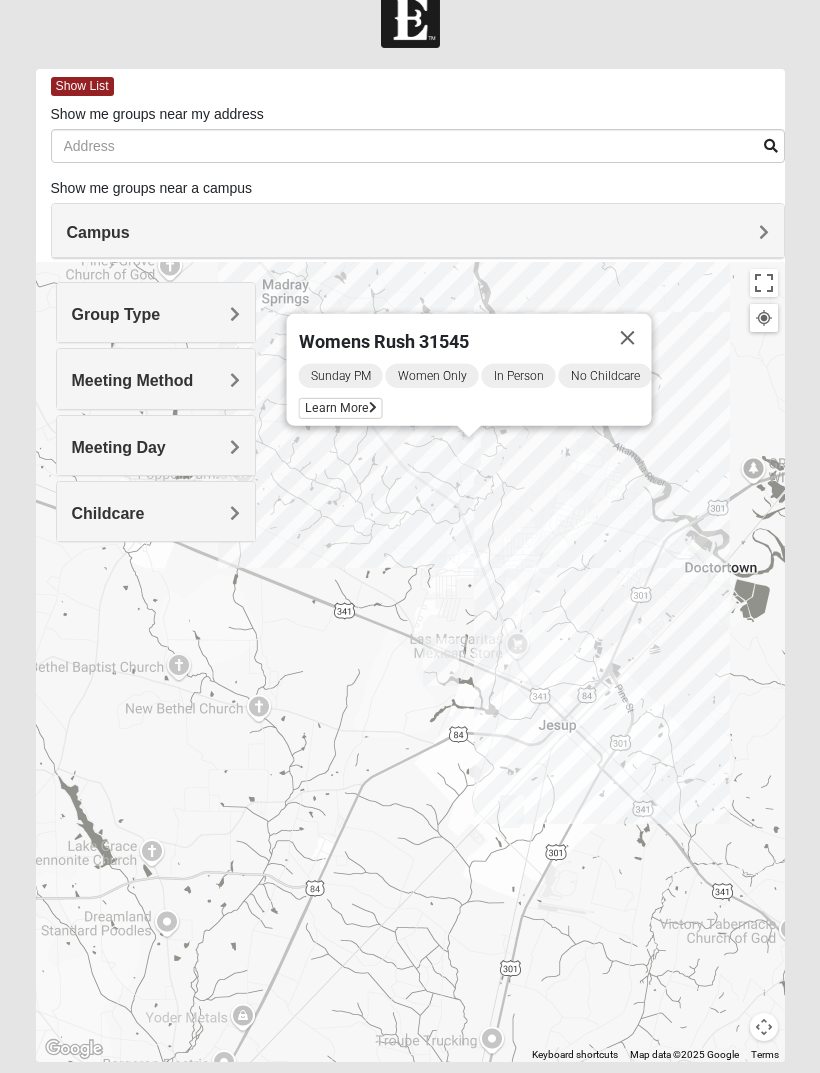 click at bounding box center [628, 338] 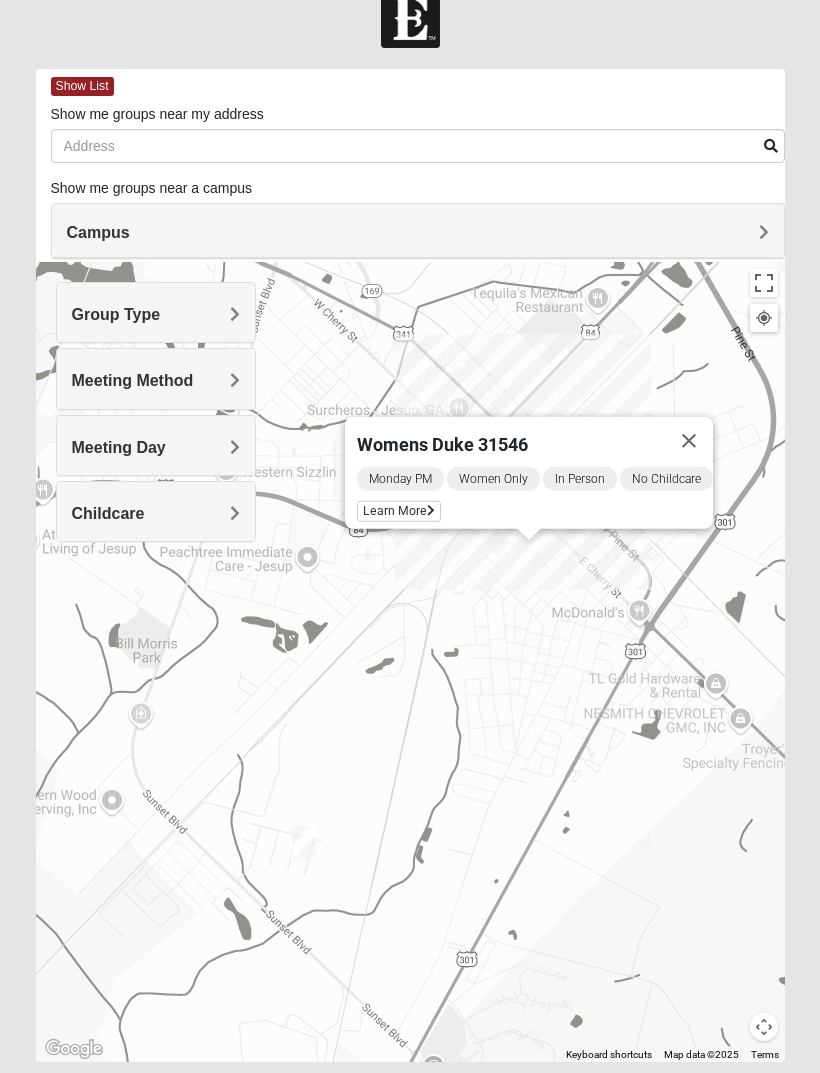 click at bounding box center [689, 441] 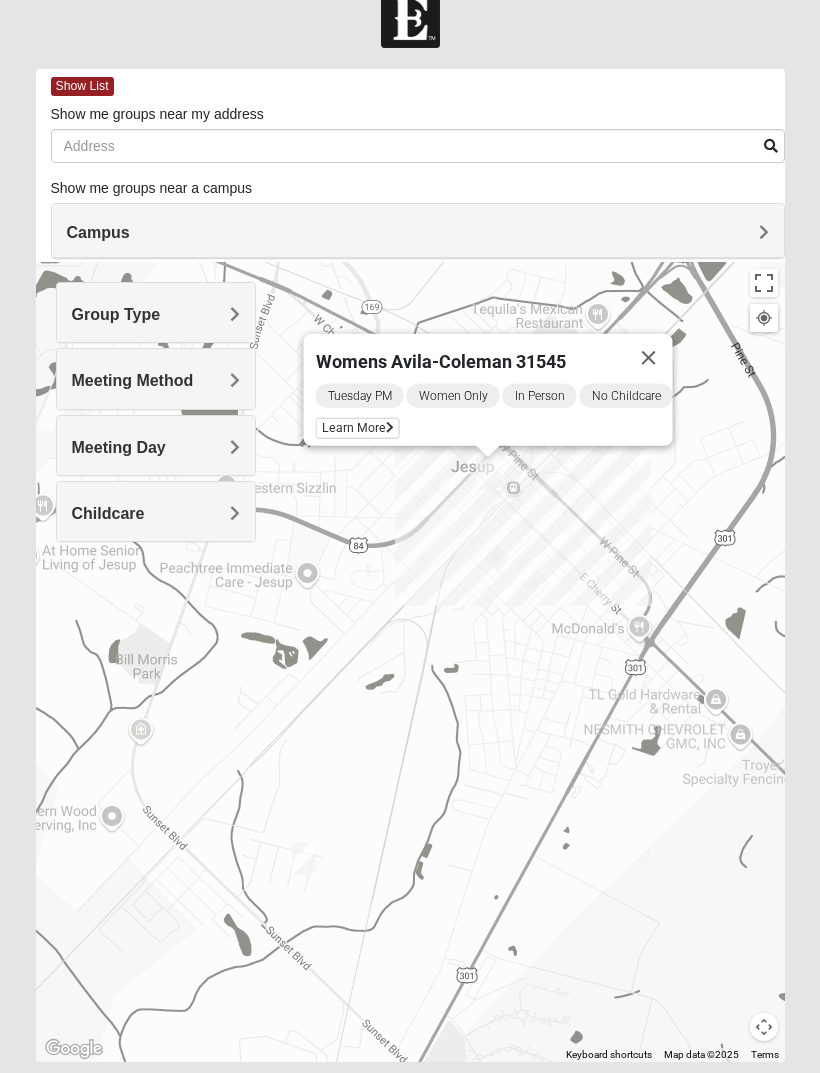 click at bounding box center [649, 358] 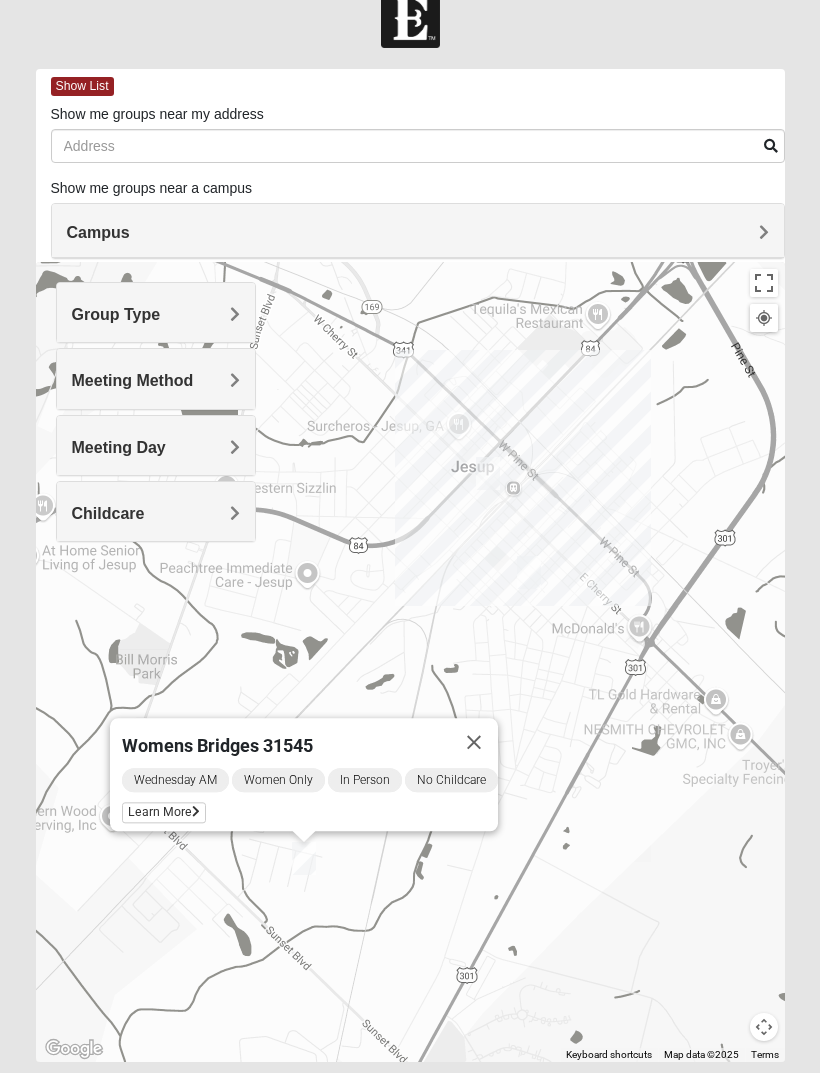 click on "Learn More" at bounding box center (164, 812) 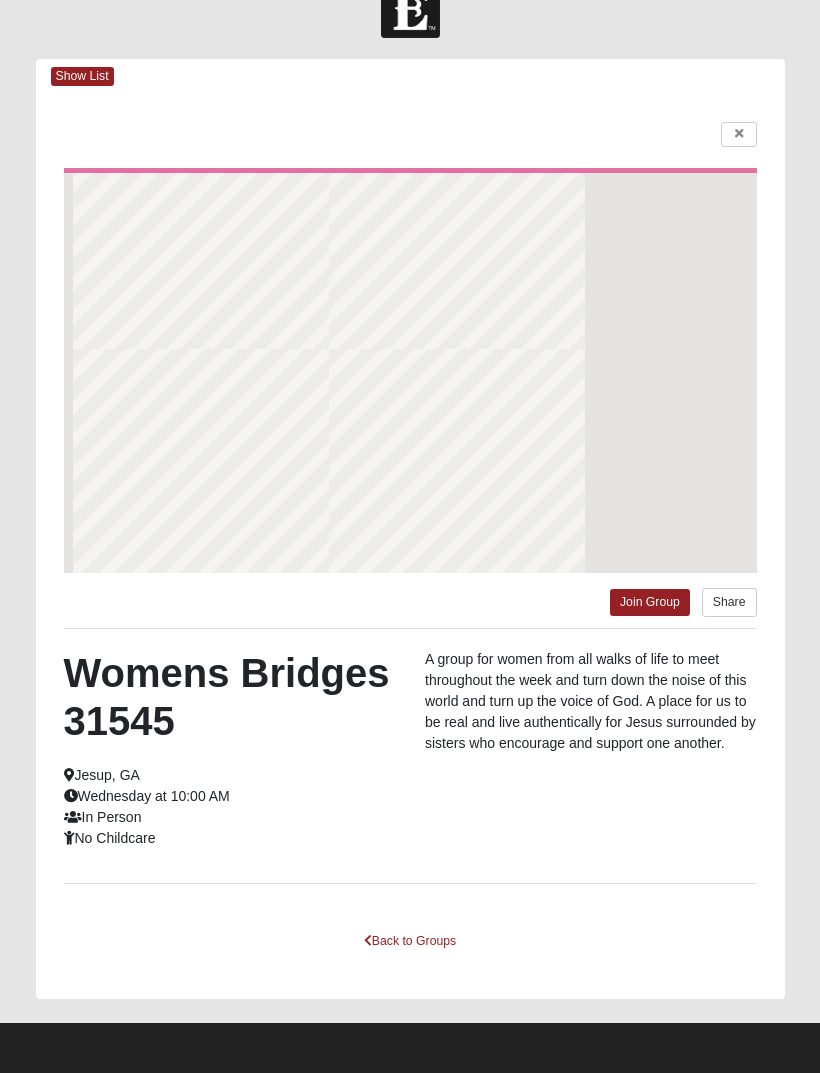 scroll, scrollTop: 47, scrollLeft: 0, axis: vertical 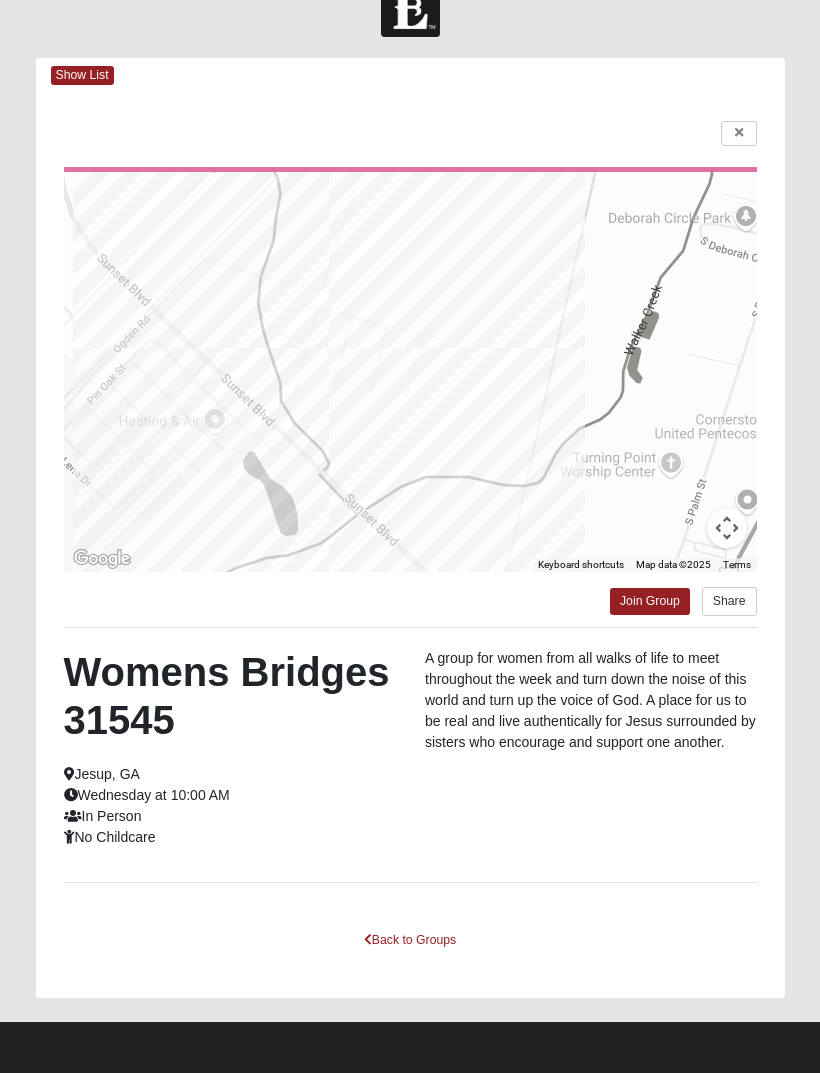 click on "Back to Groups" at bounding box center [410, 940] 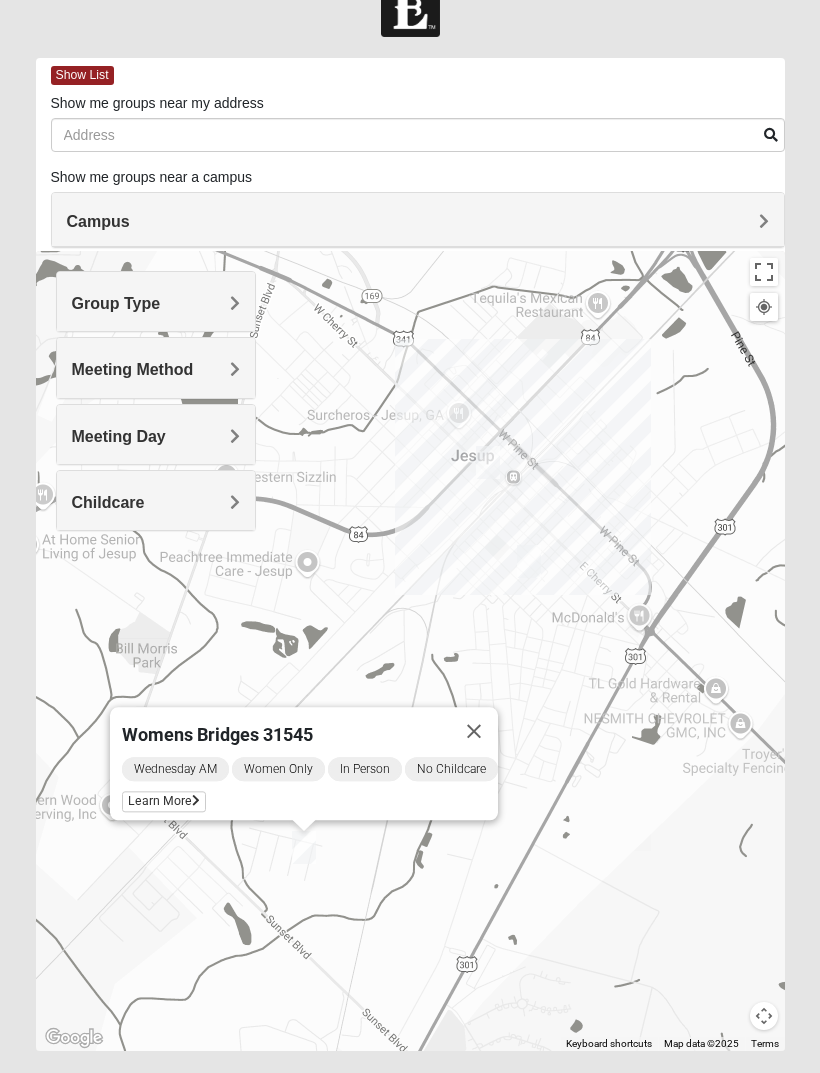 click at bounding box center [474, 731] 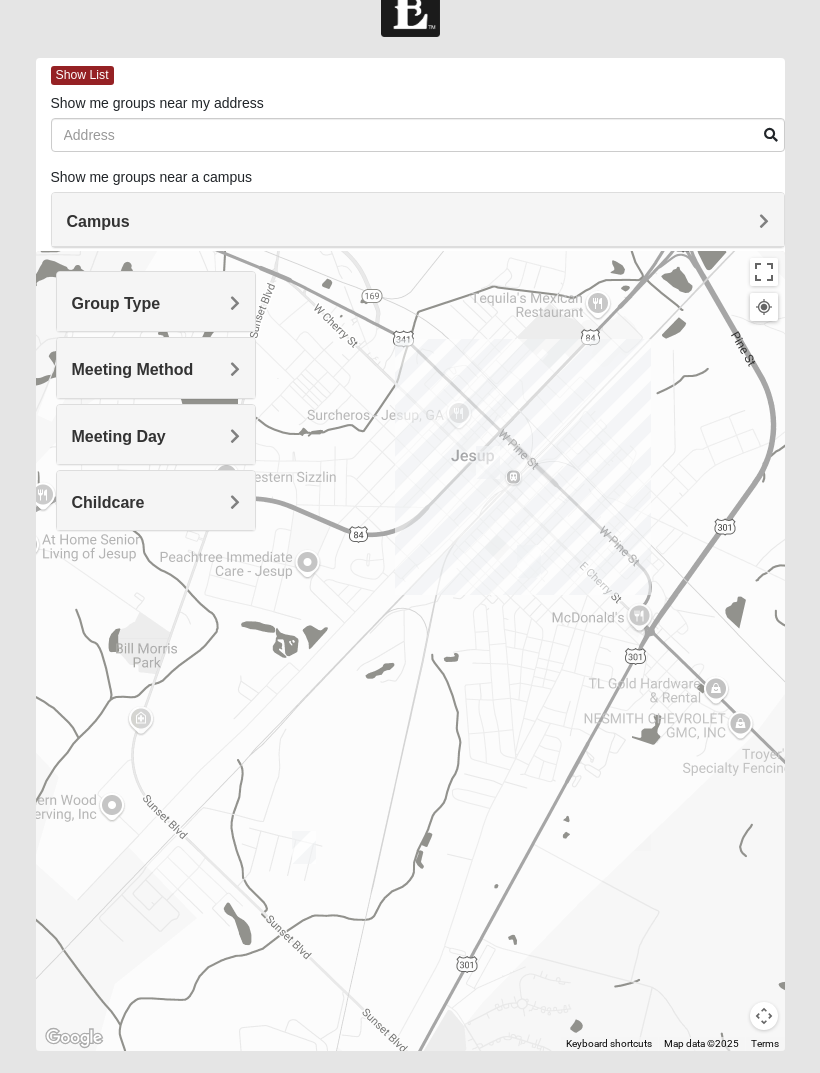 click on "Group Type" at bounding box center (116, 303) 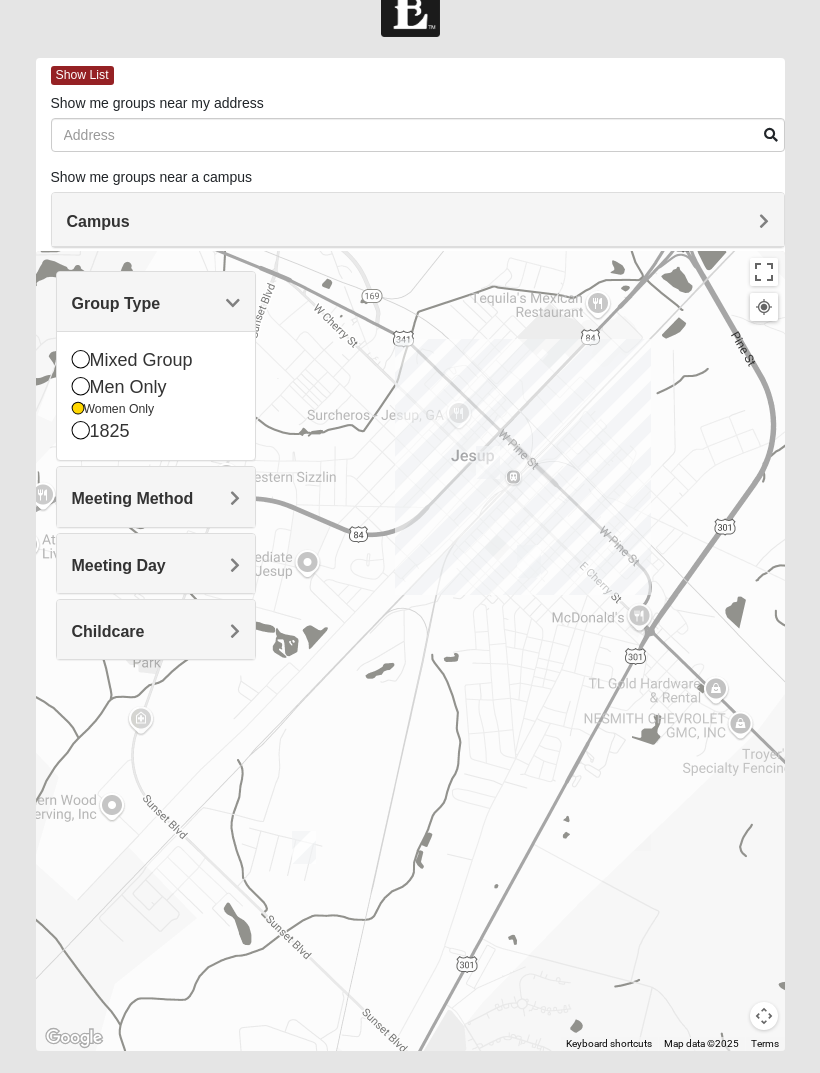 click on "Women Only" at bounding box center (156, 409) 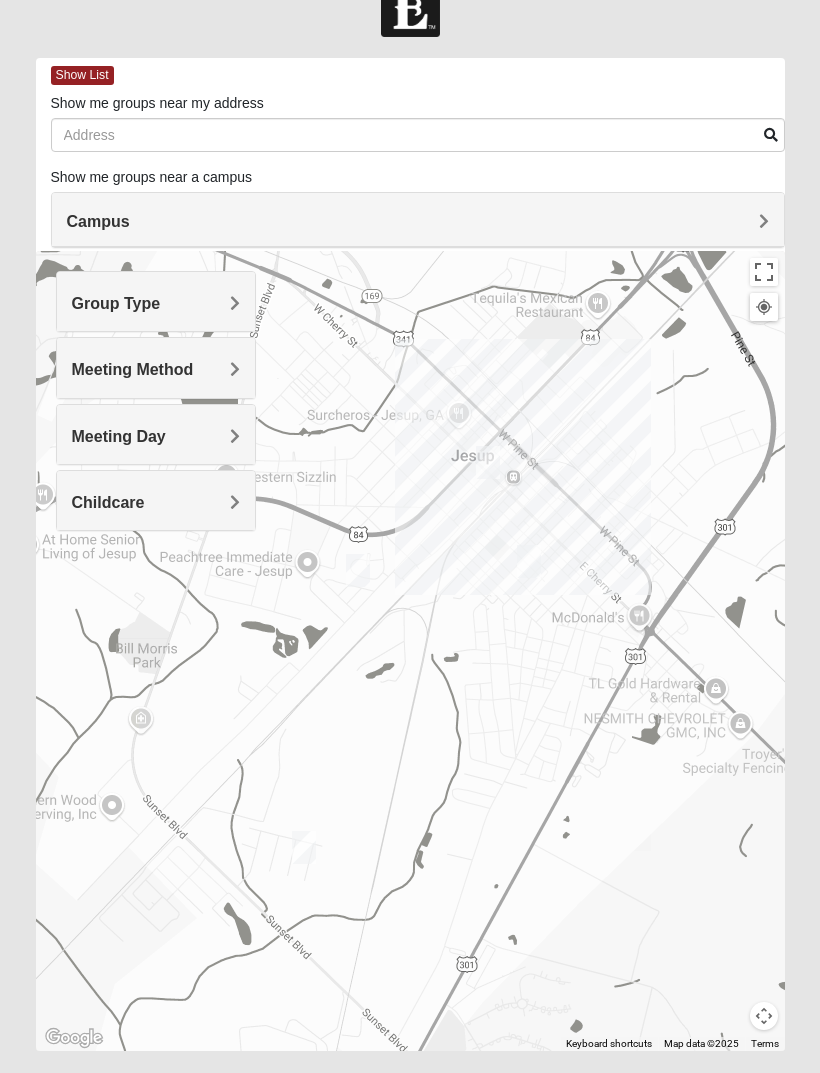 click on "Group Type" at bounding box center (116, 303) 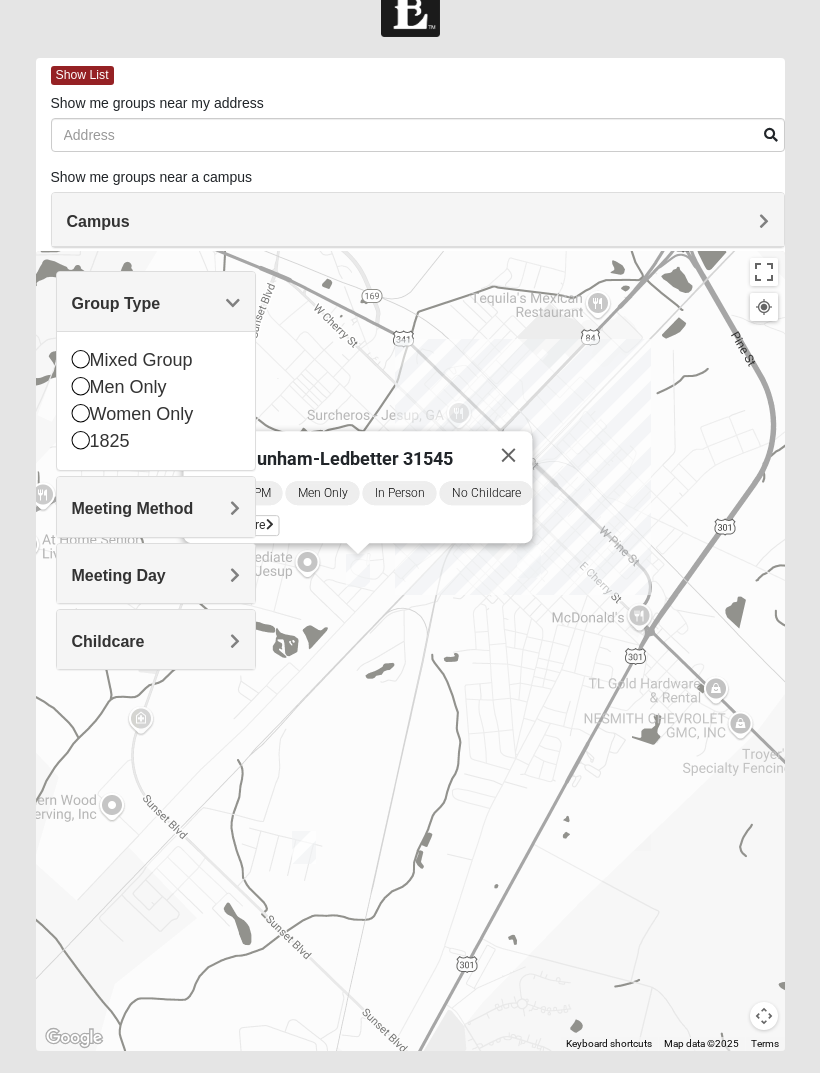 click on "Group Type" at bounding box center [156, 301] 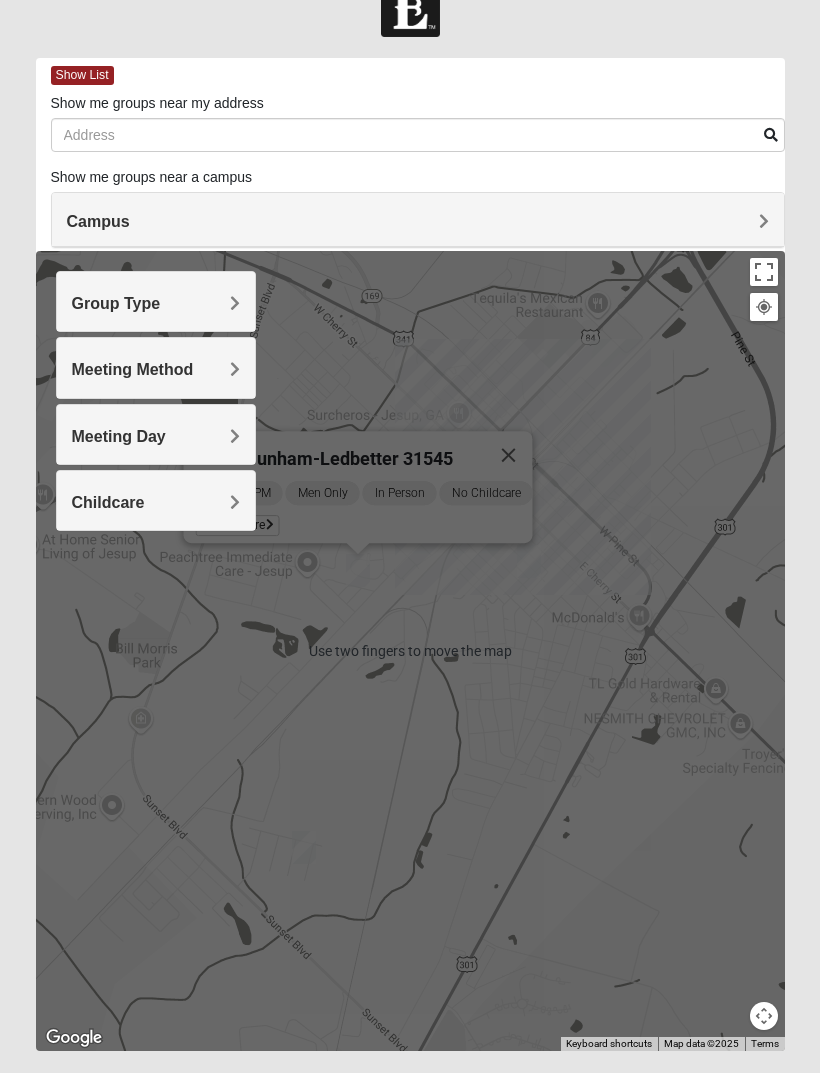 scroll, scrollTop: 46, scrollLeft: 0, axis: vertical 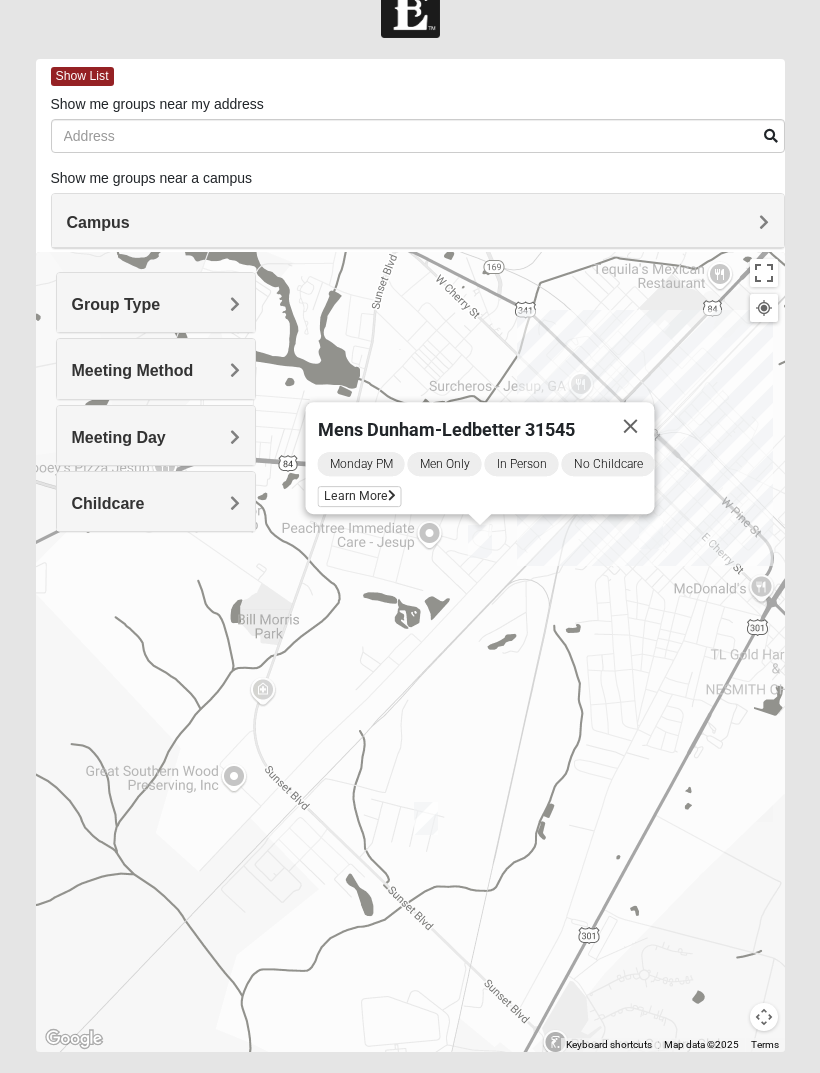 click on "Learn More" at bounding box center (360, 496) 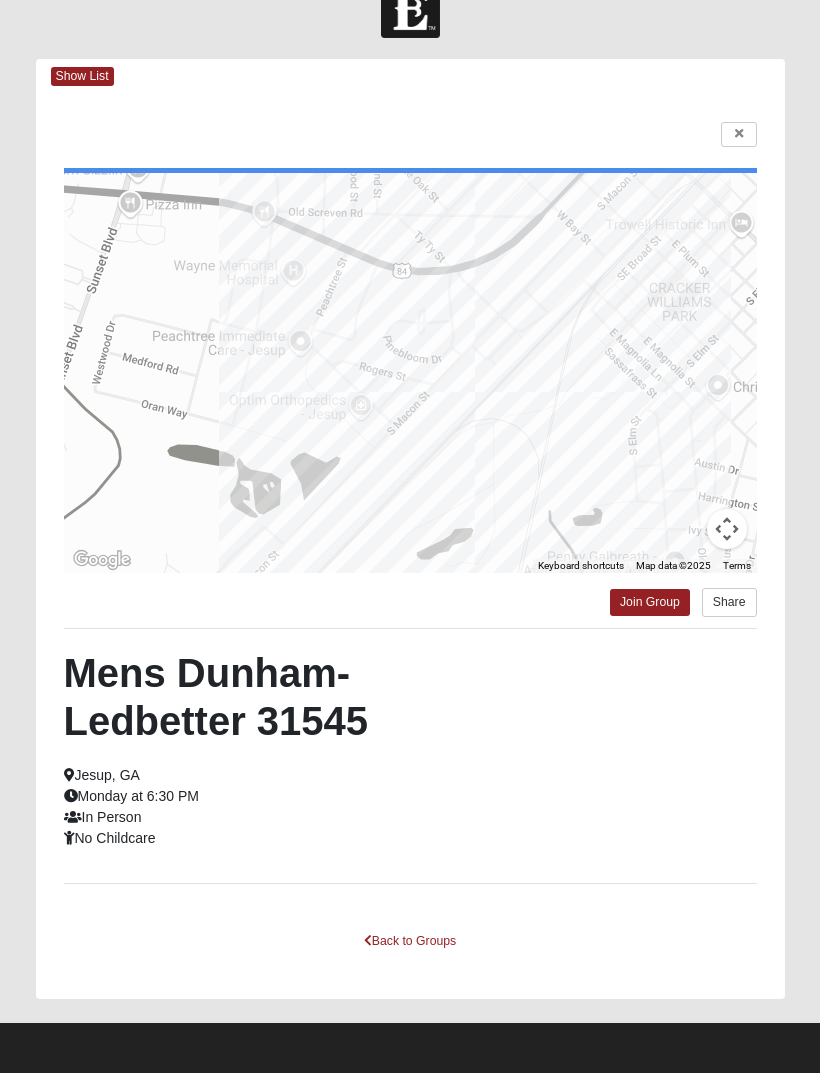 click at bounding box center (739, 134) 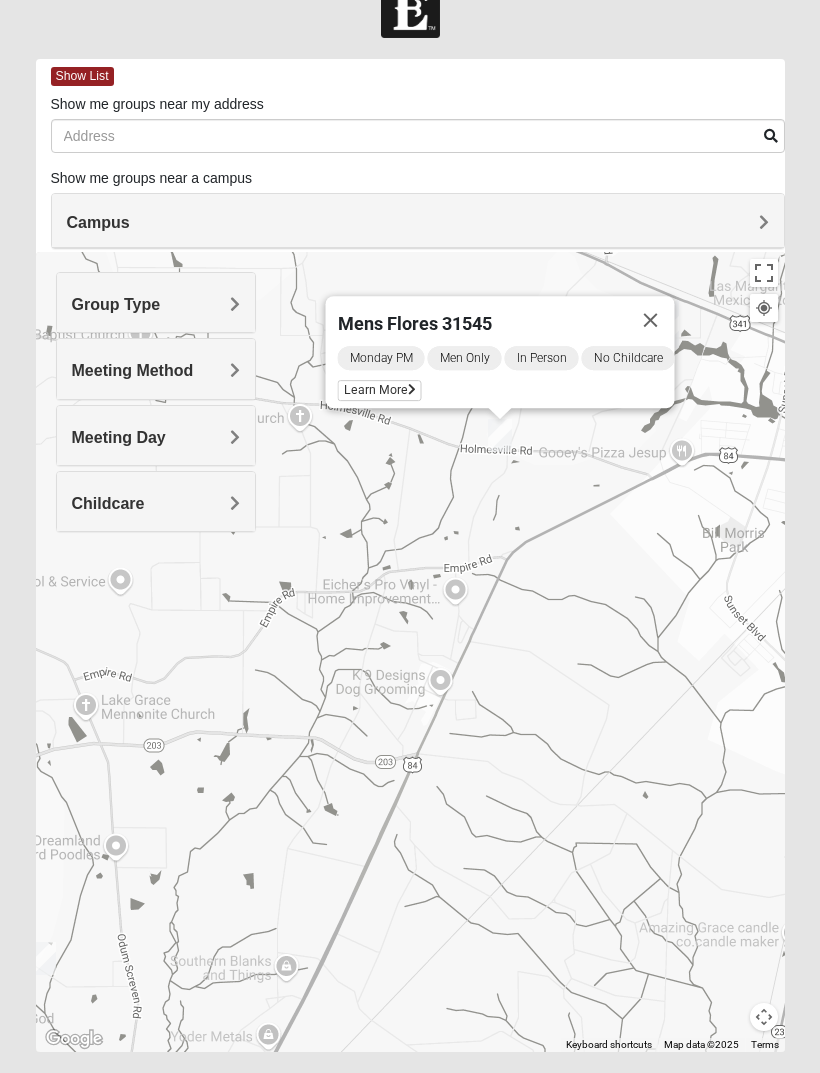 click on "Learn More" at bounding box center [380, 390] 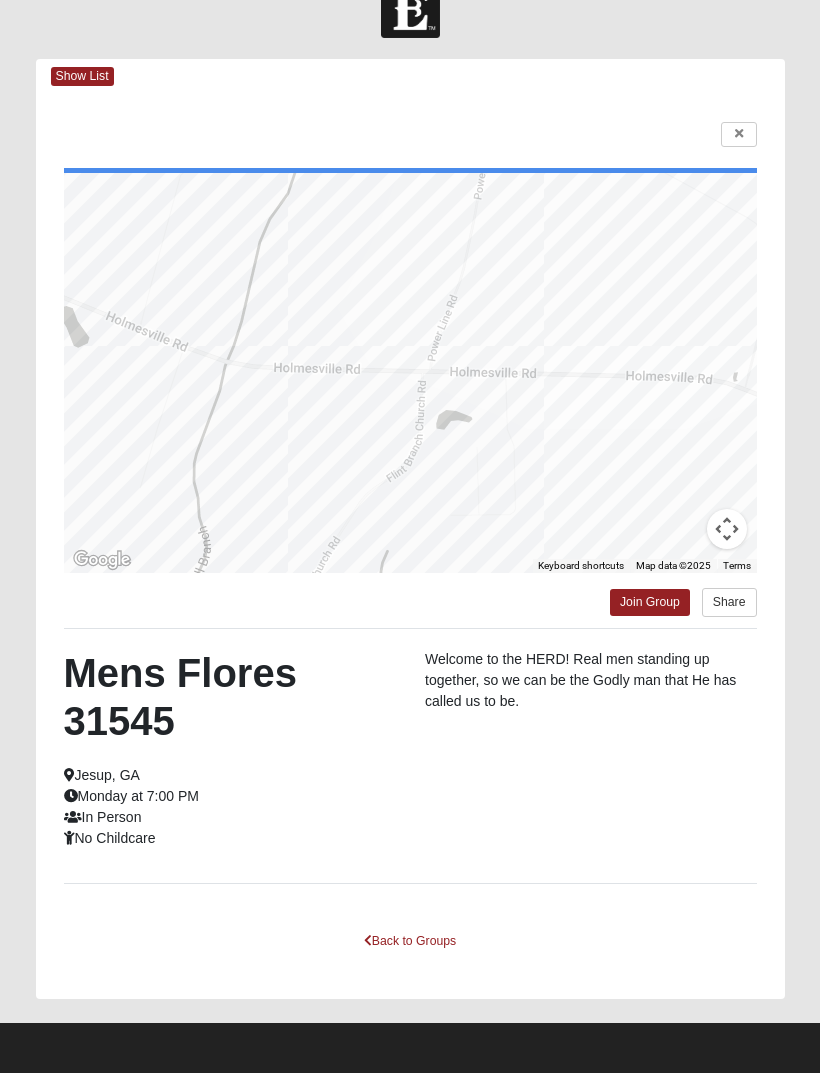click at bounding box center (739, 134) 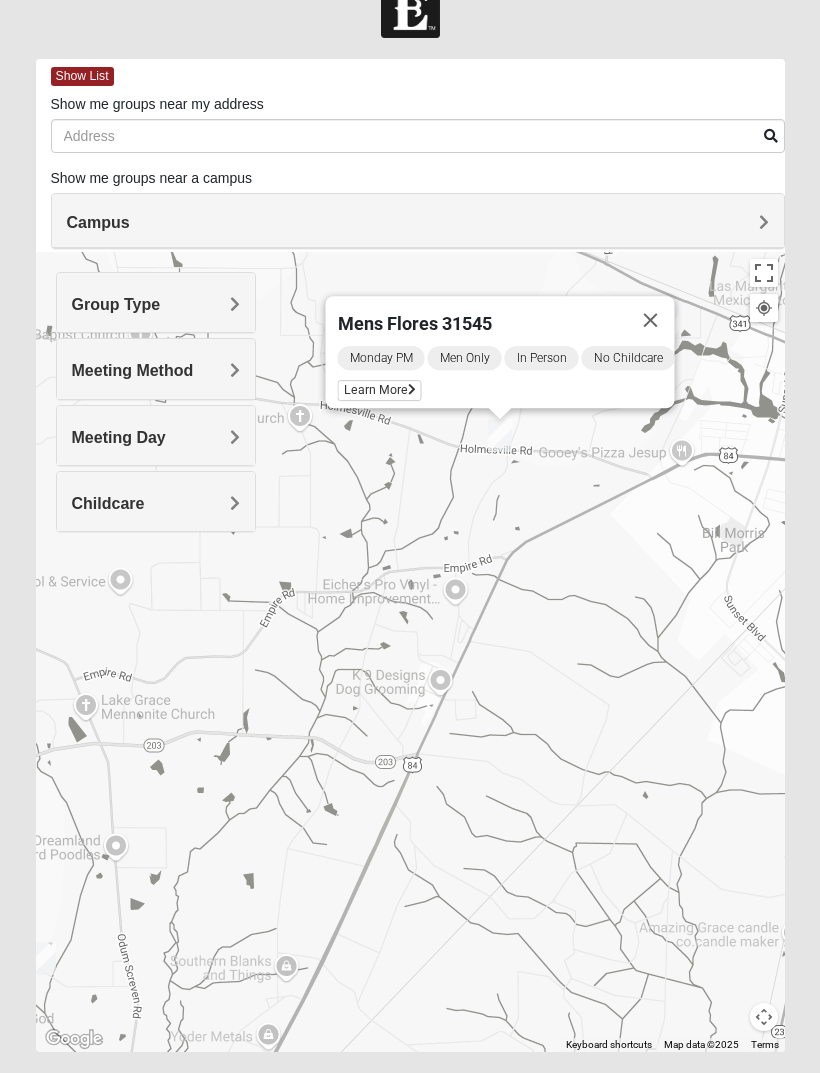 click at bounding box center [651, 320] 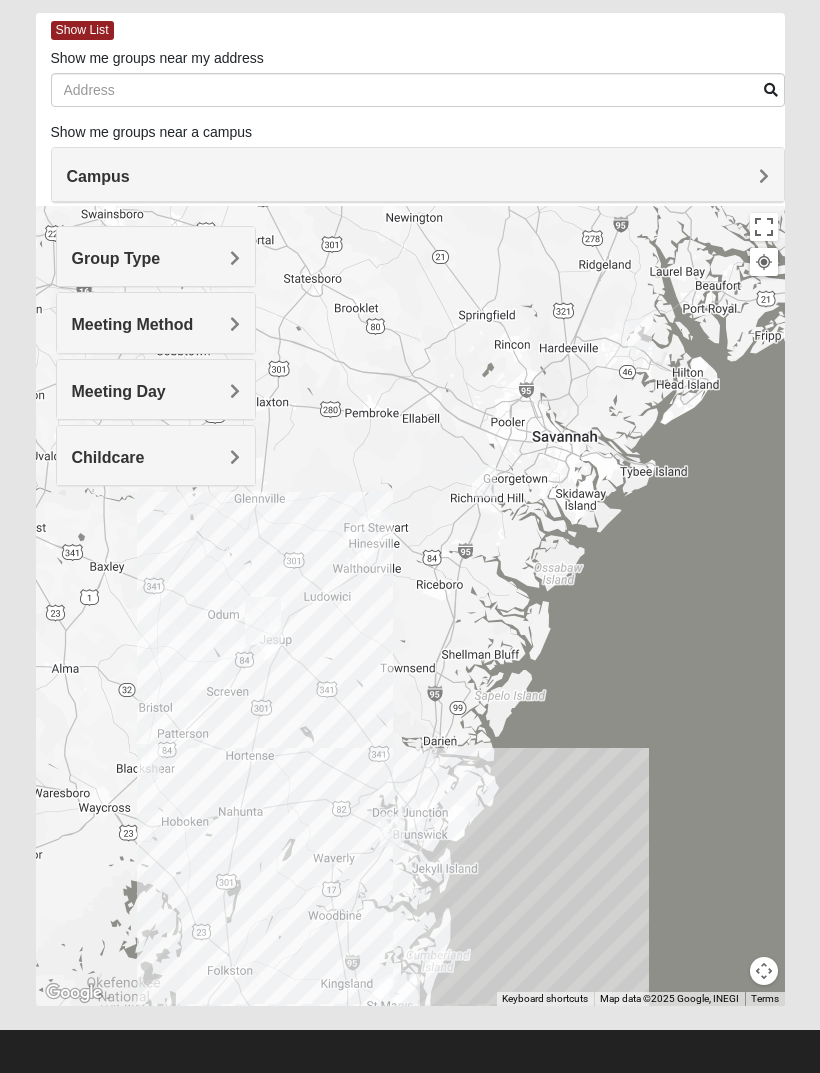 scroll, scrollTop: 92, scrollLeft: 0, axis: vertical 